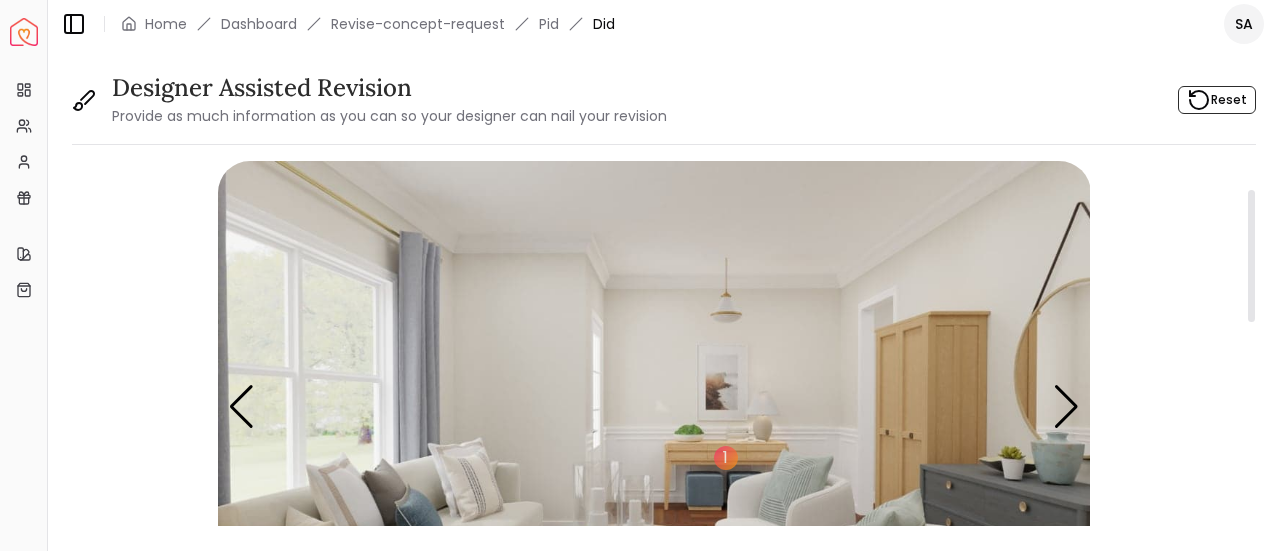 scroll, scrollTop: 0, scrollLeft: 0, axis: both 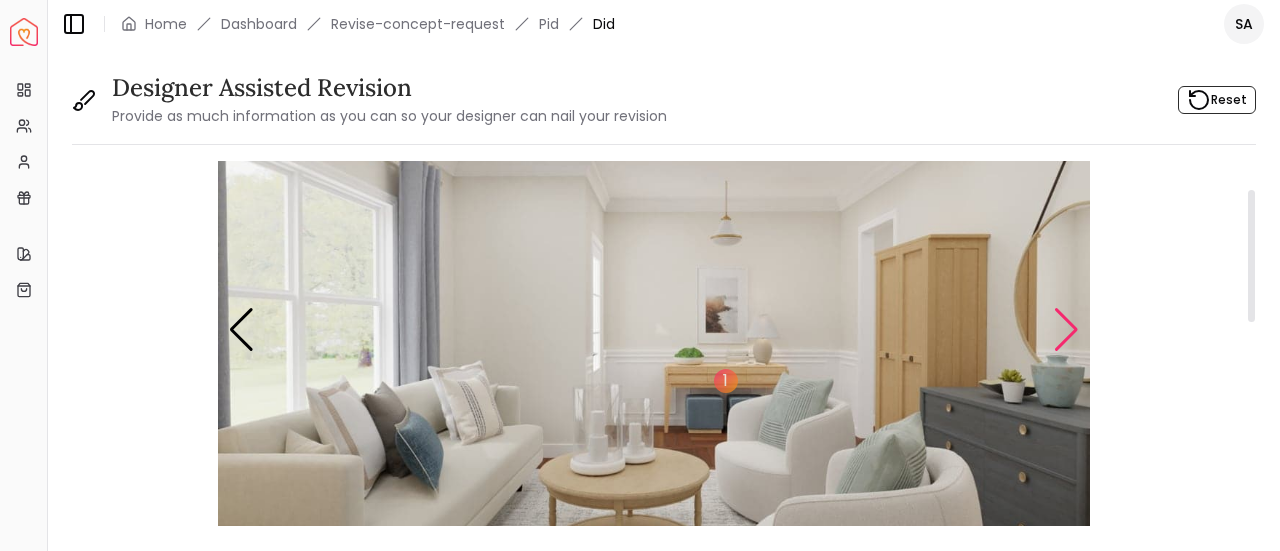 click at bounding box center [1066, 330] 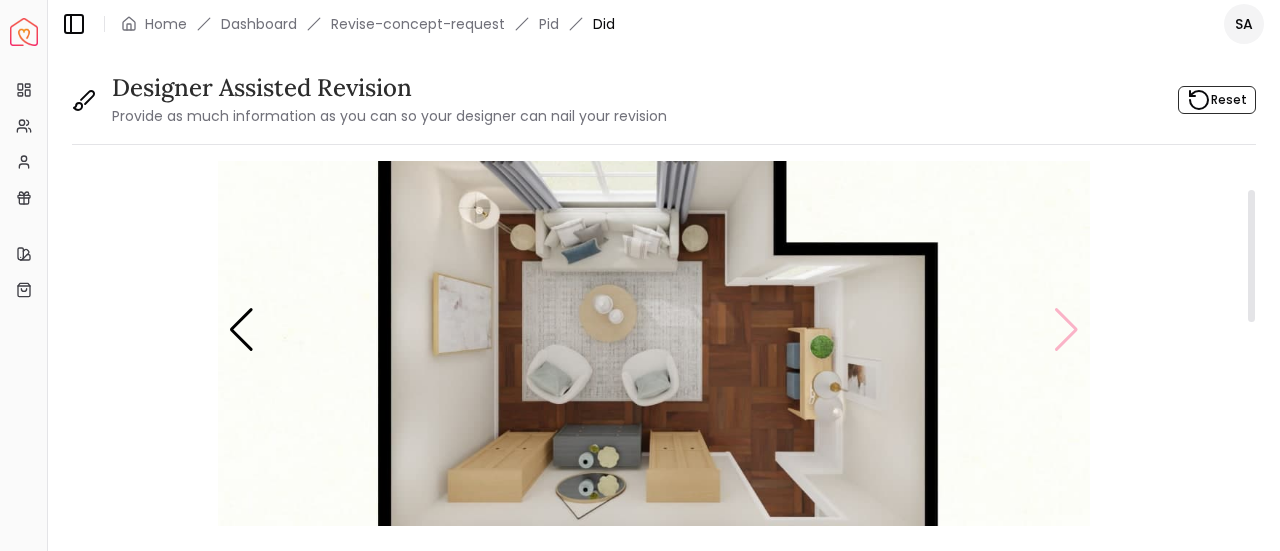 click at bounding box center [654, 329] 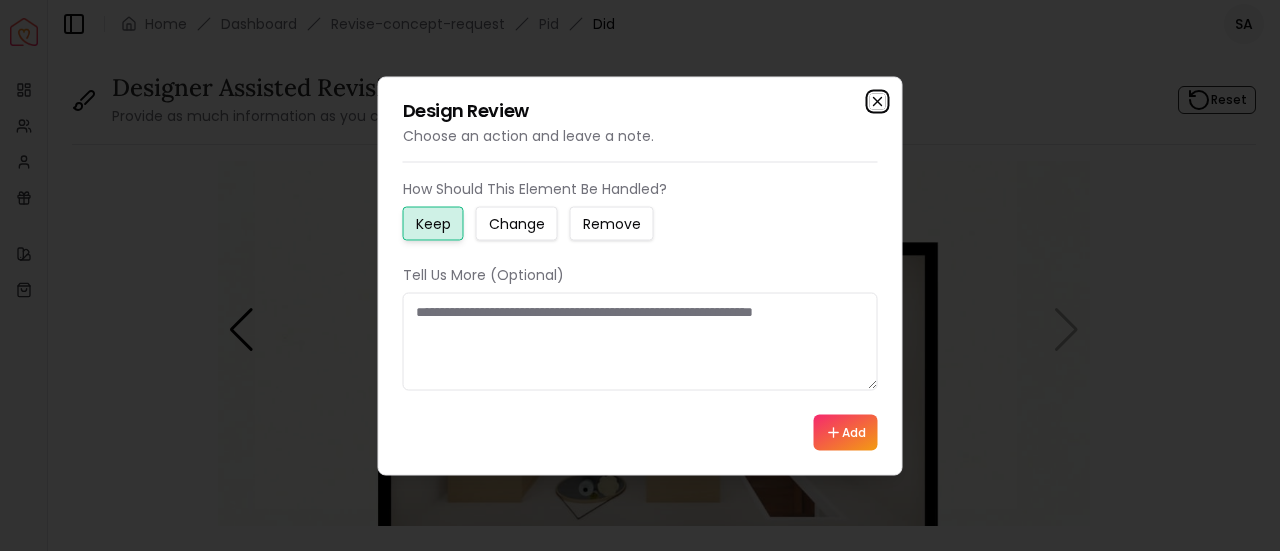 click 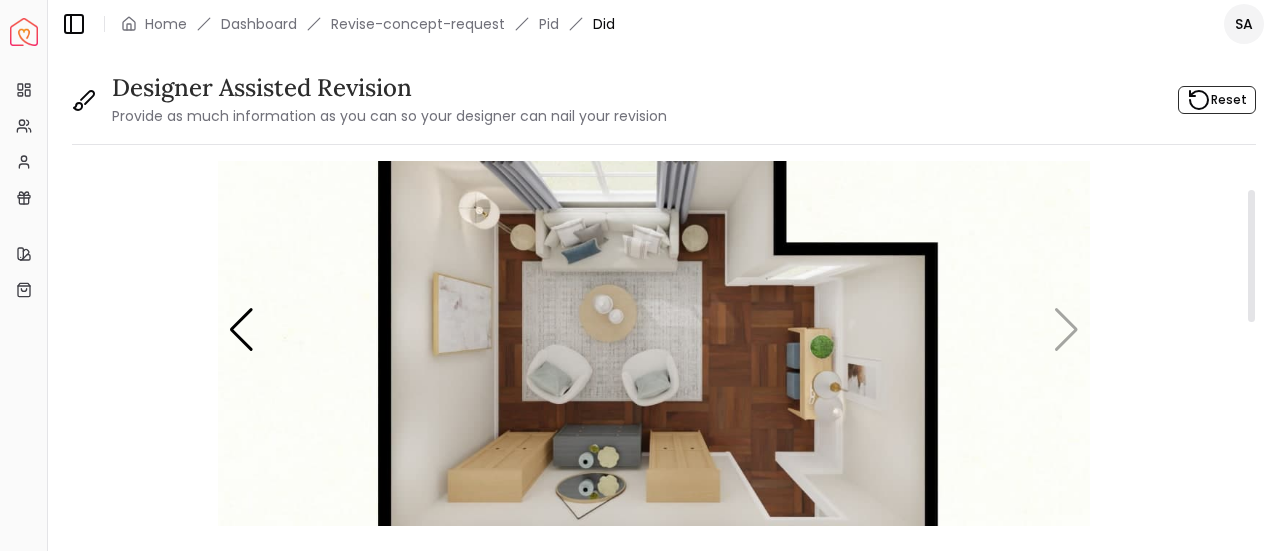 click at bounding box center [654, 329] 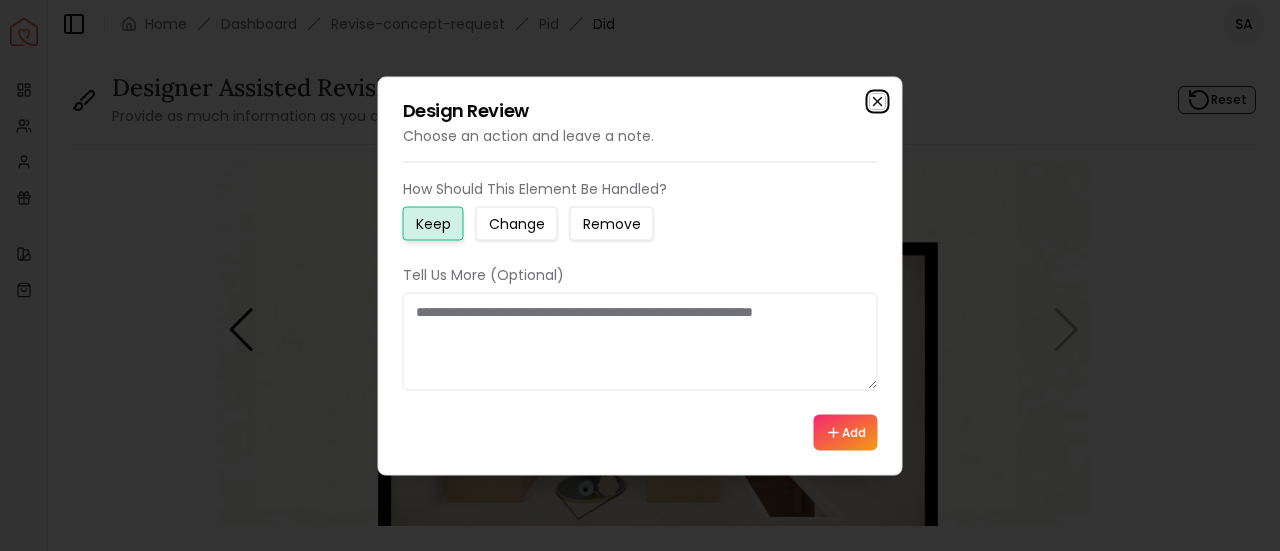 click 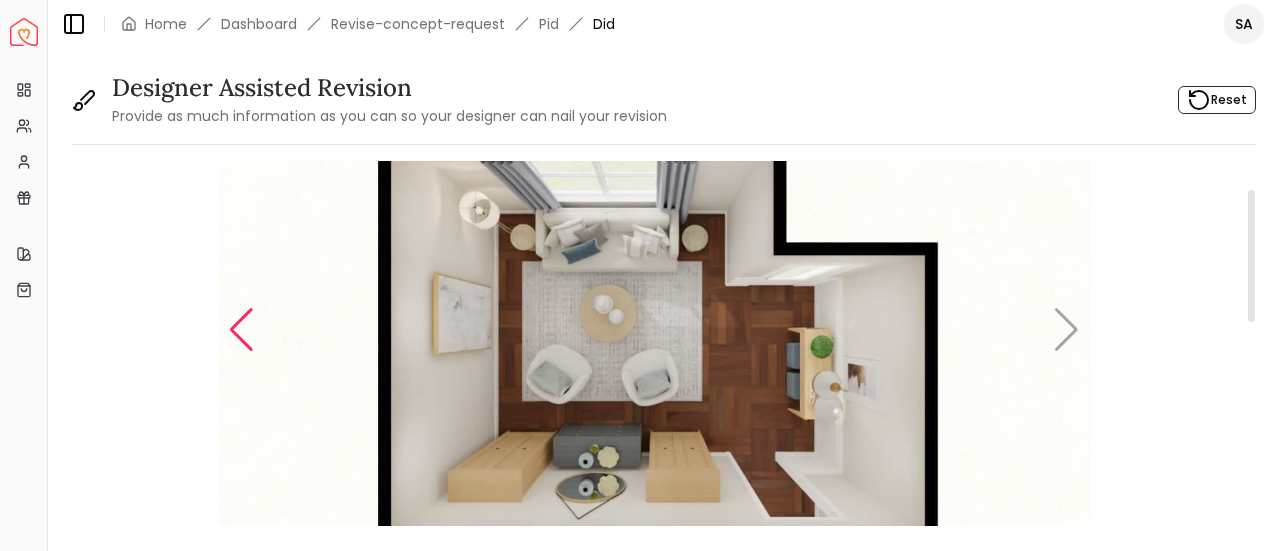 click at bounding box center (241, 330) 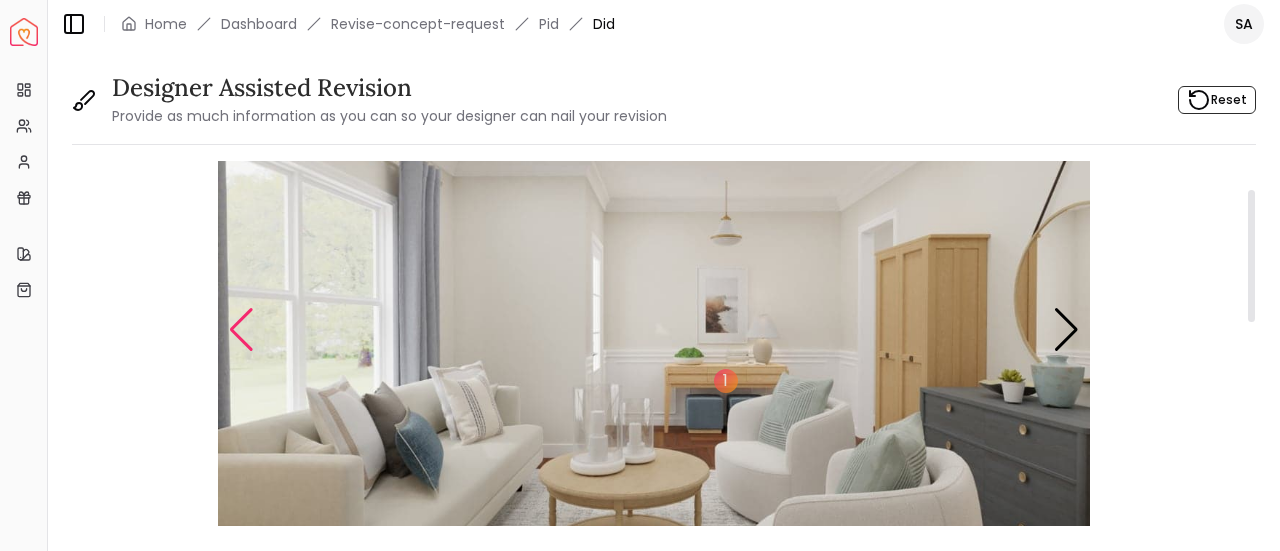 click at bounding box center (241, 330) 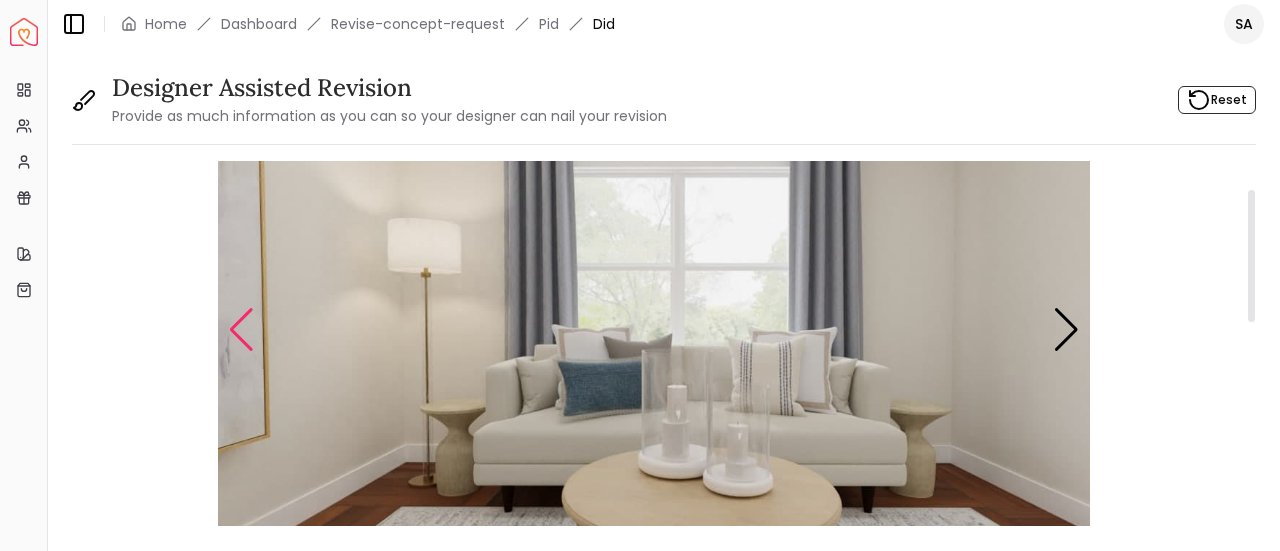 click at bounding box center [241, 330] 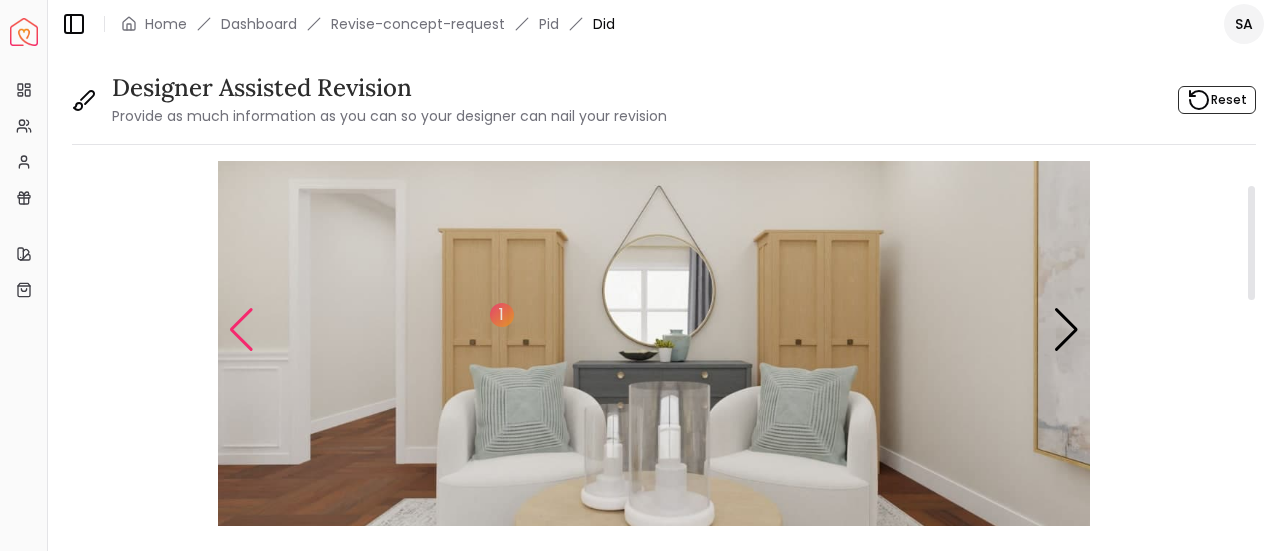 click at bounding box center [241, 330] 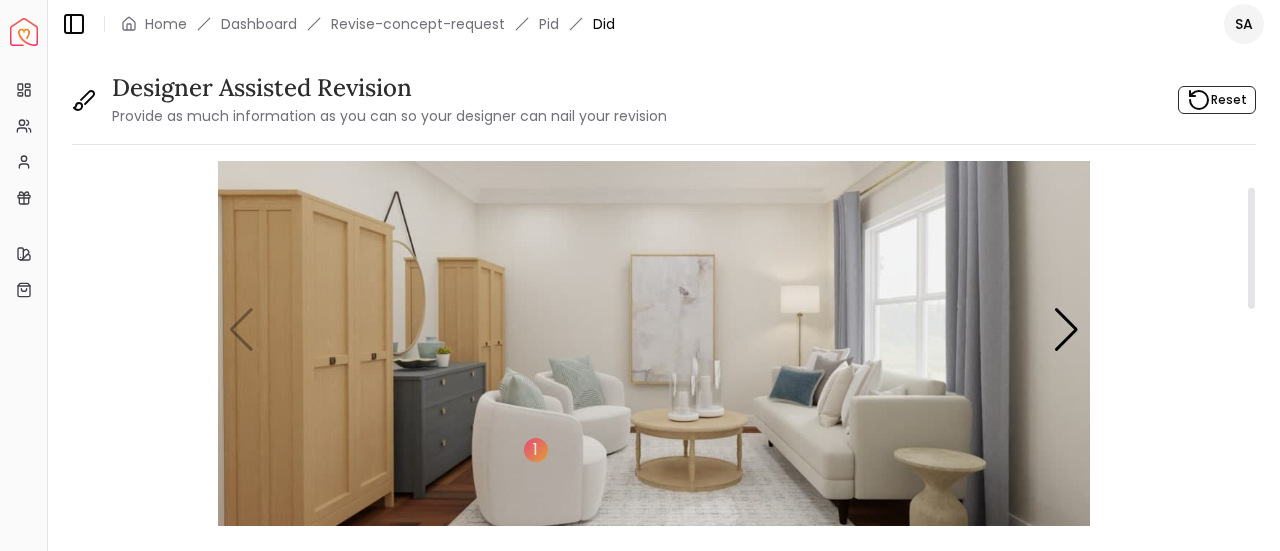 click at bounding box center (654, 329) 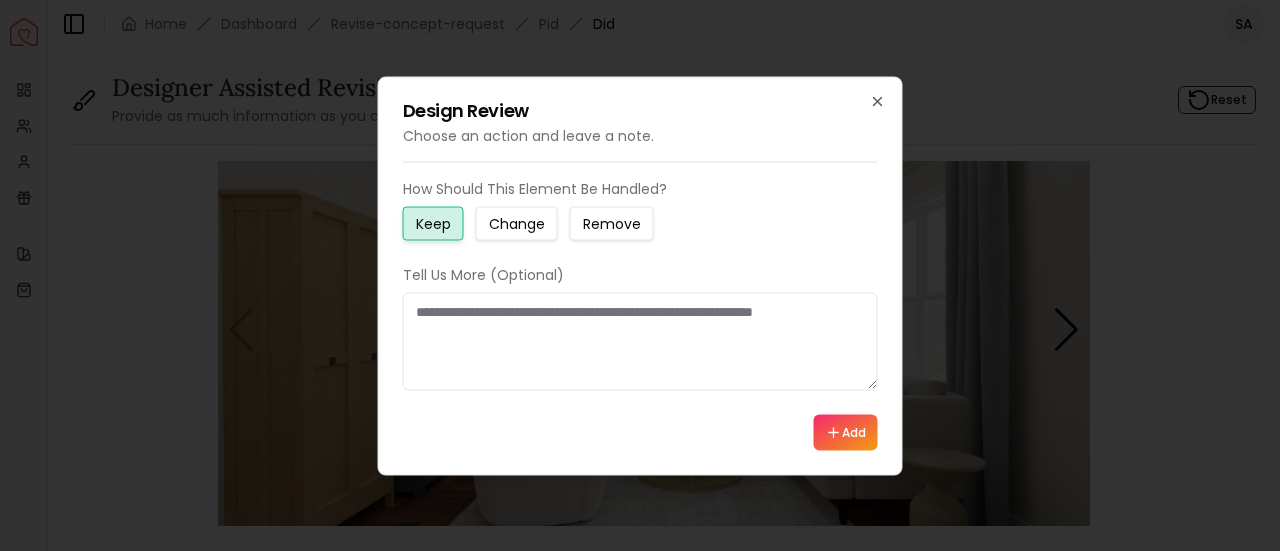 click on "Remove" at bounding box center (612, 223) 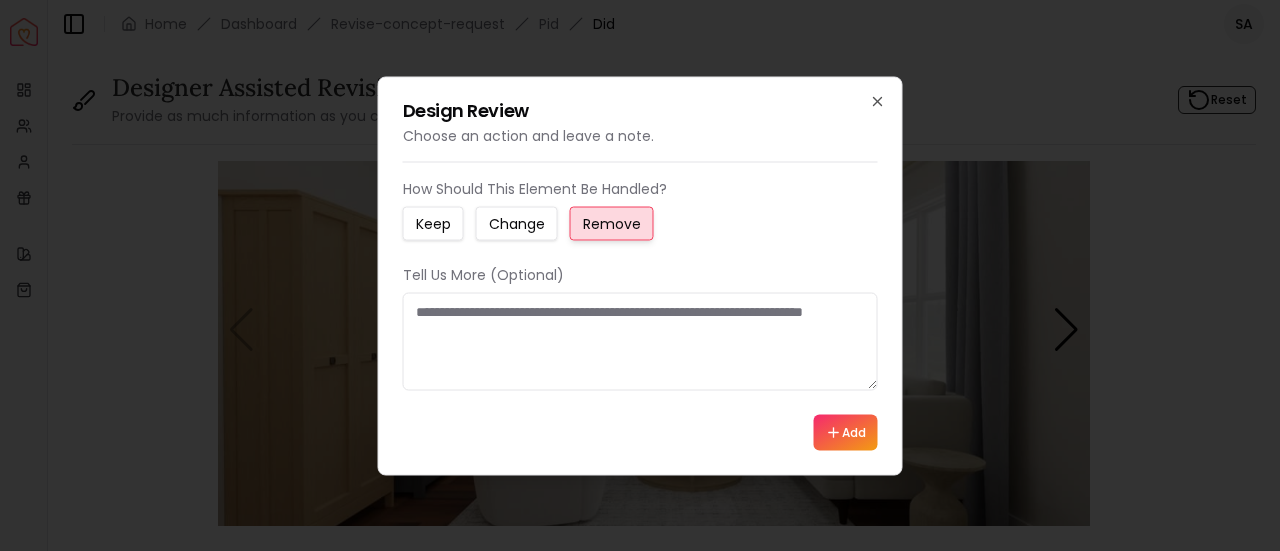click at bounding box center (640, 341) 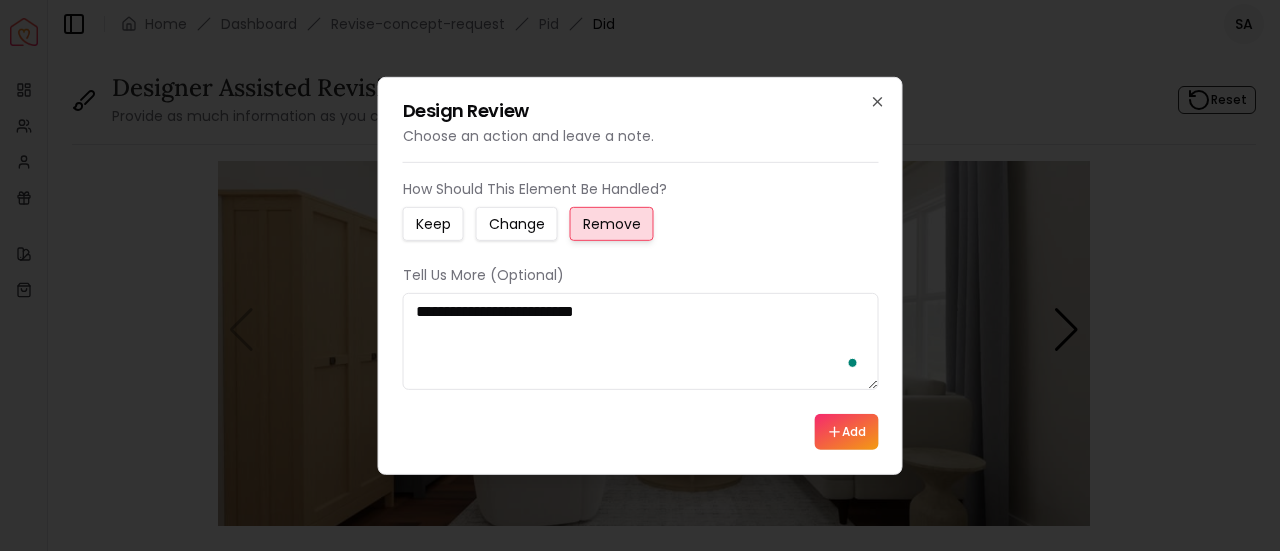 type on "**********" 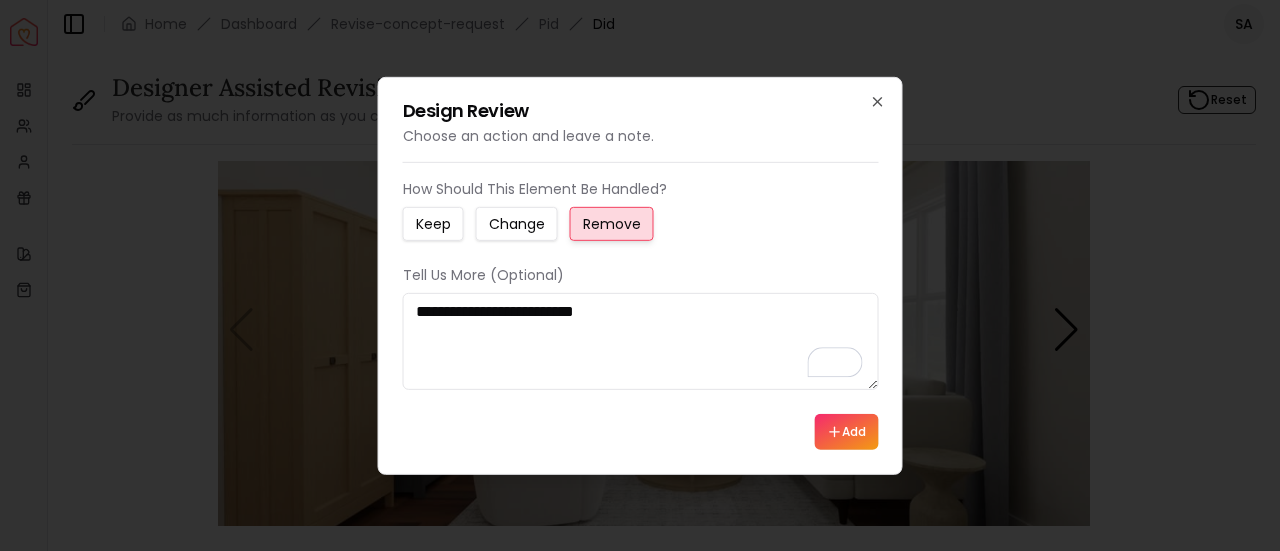 click on "Add" at bounding box center (846, 432) 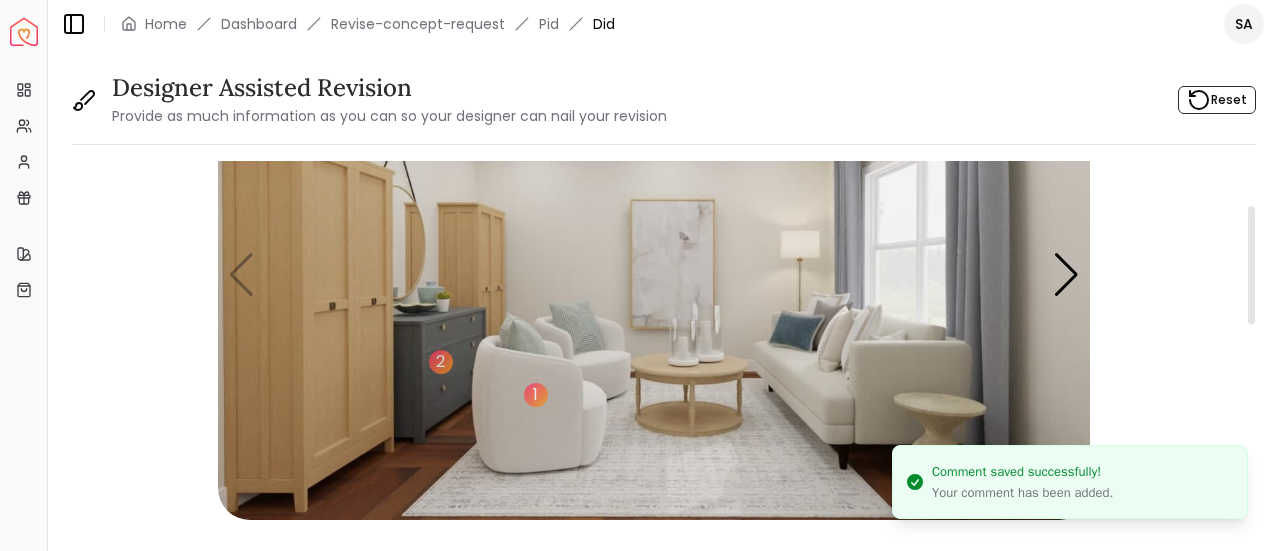 scroll, scrollTop: 131, scrollLeft: 0, axis: vertical 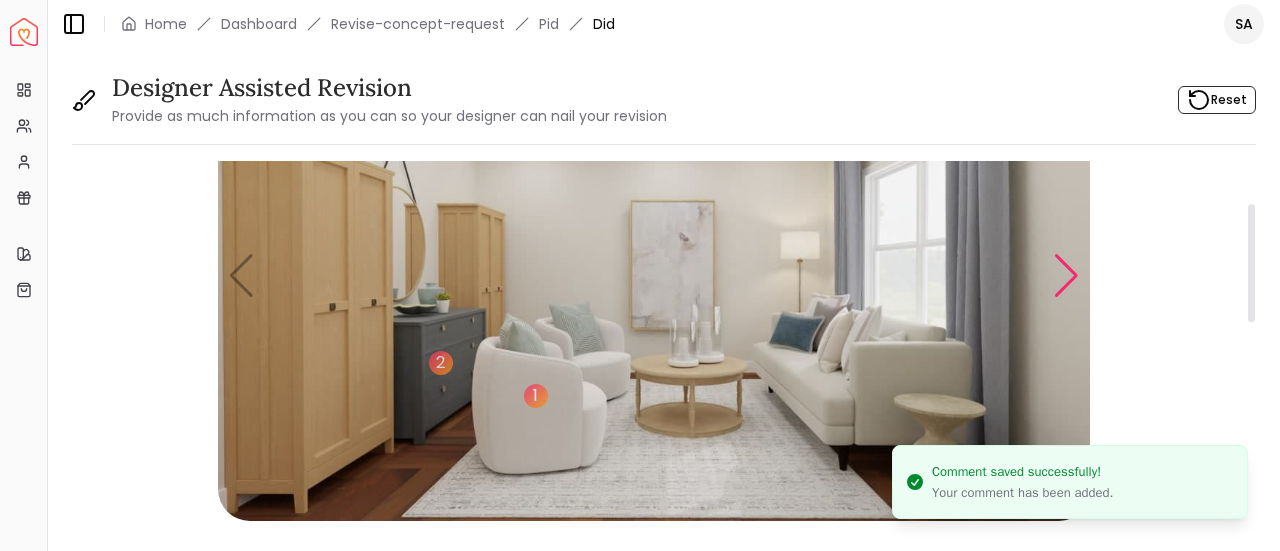 click at bounding box center (1066, 276) 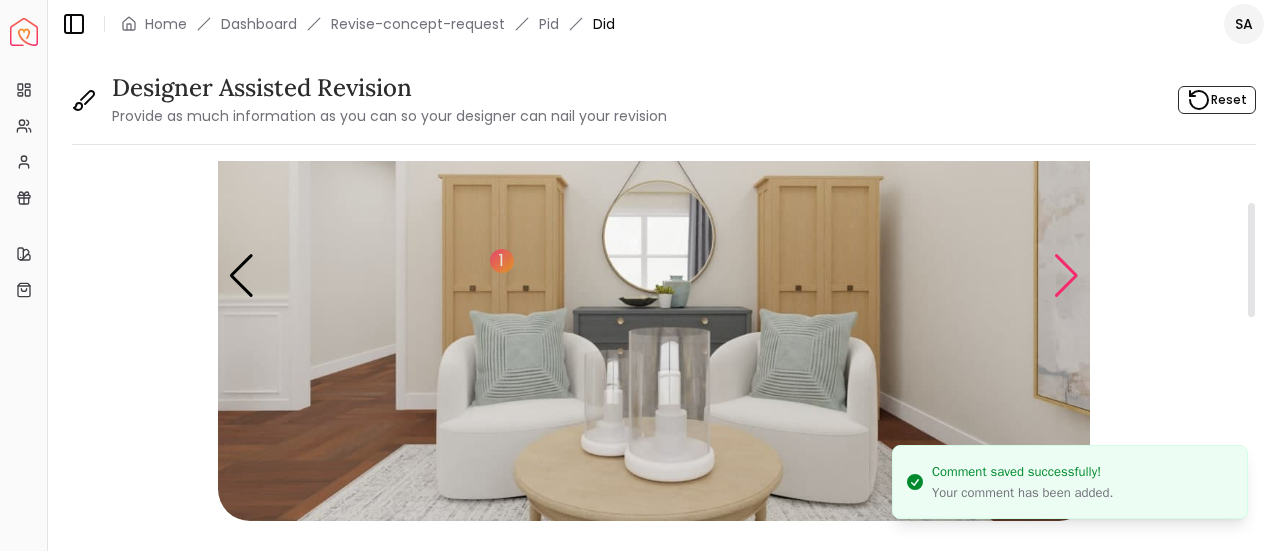 click at bounding box center (1066, 276) 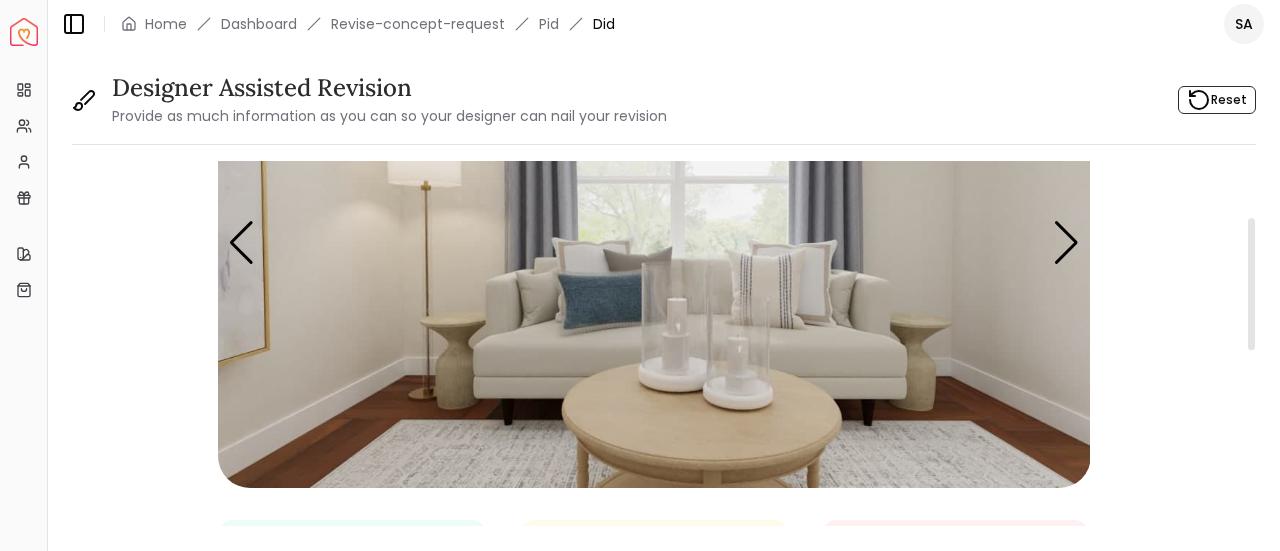 scroll, scrollTop: 165, scrollLeft: 0, axis: vertical 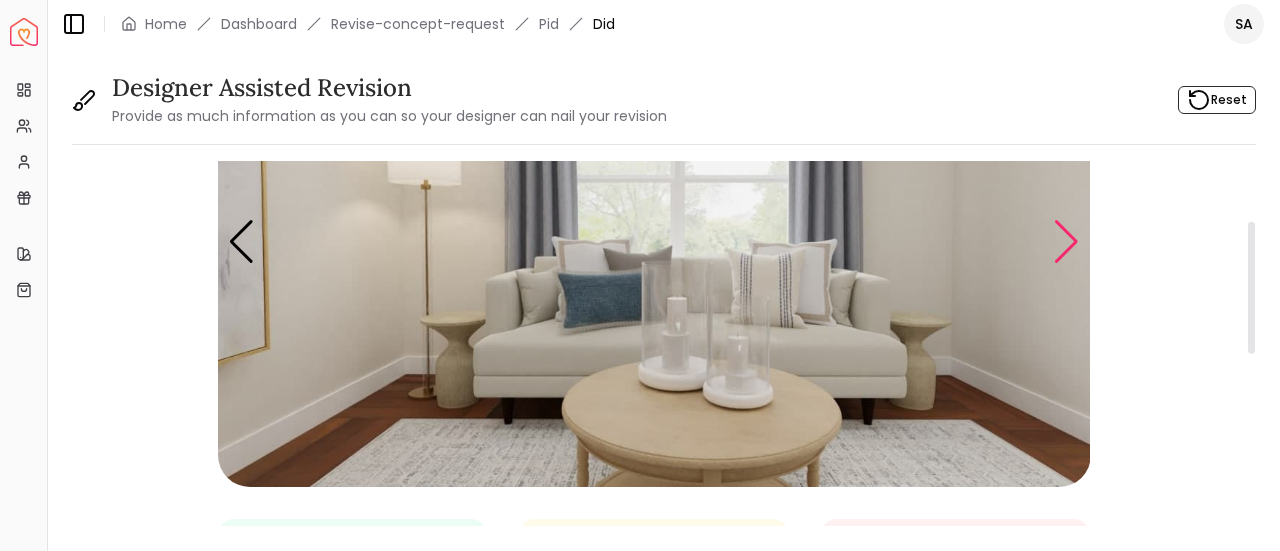 click at bounding box center (1066, 242) 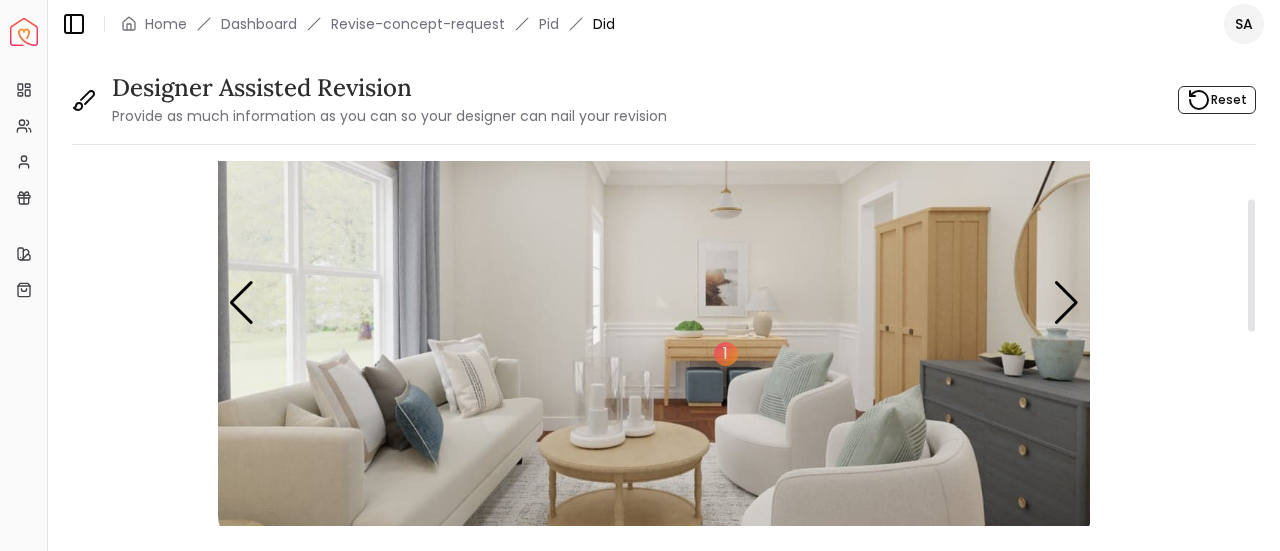 scroll, scrollTop: 103, scrollLeft: 0, axis: vertical 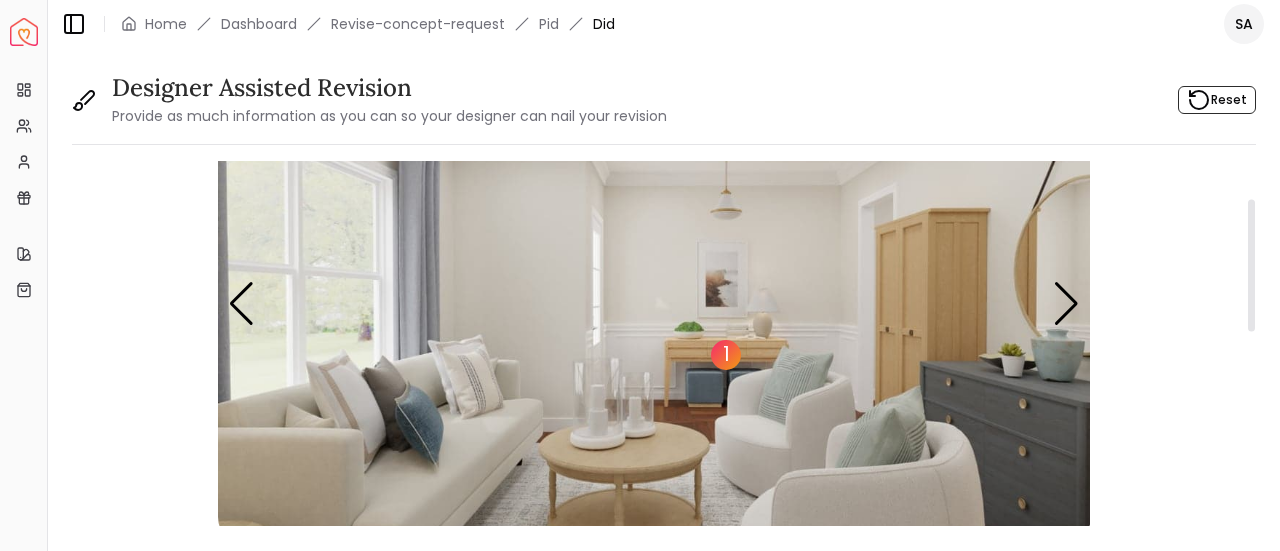 click on "1" at bounding box center (726, 355) 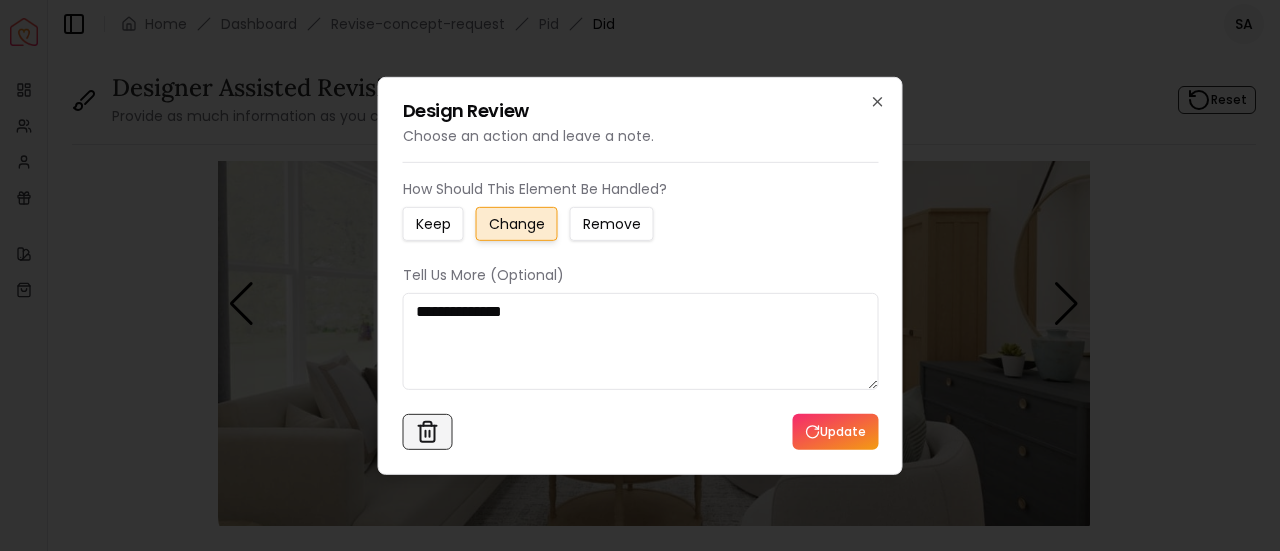 click at bounding box center [428, 432] 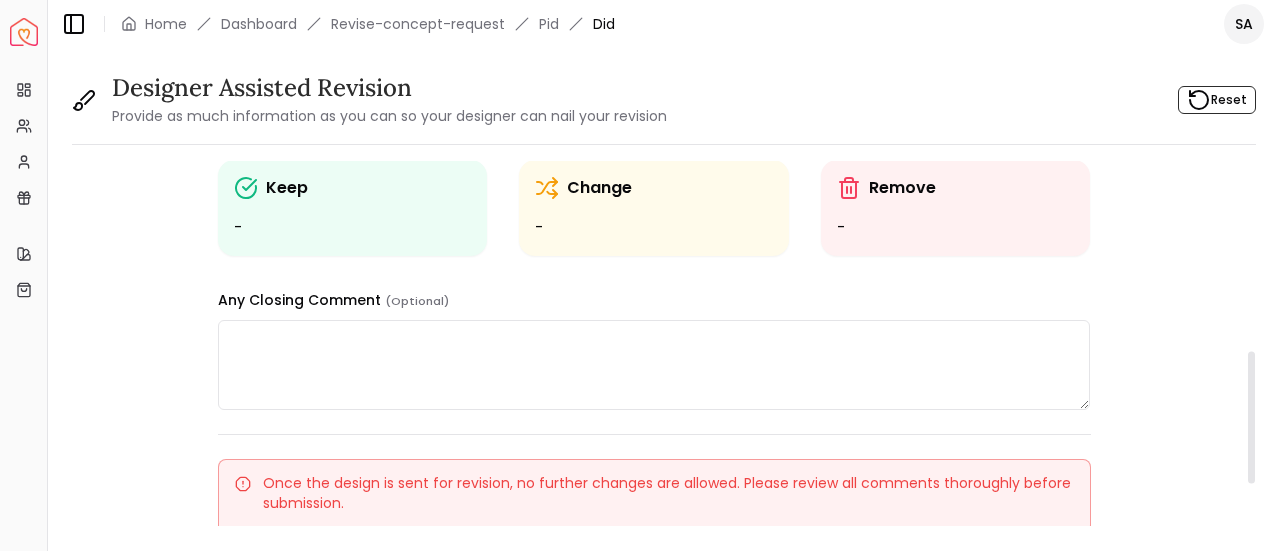 scroll, scrollTop: 523, scrollLeft: 0, axis: vertical 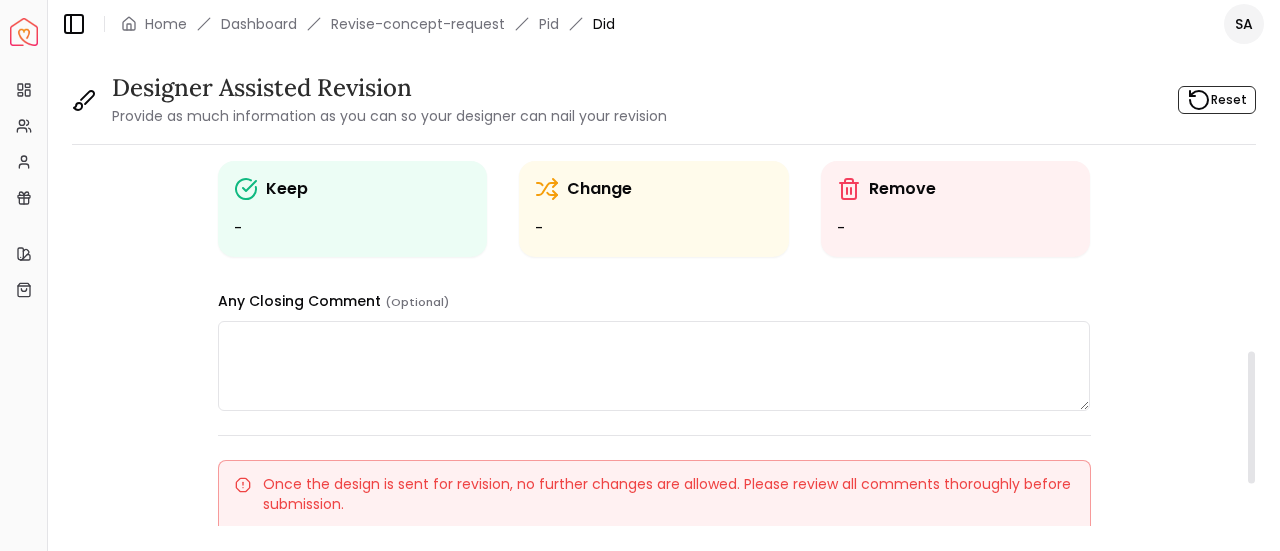 click at bounding box center [654, 366] 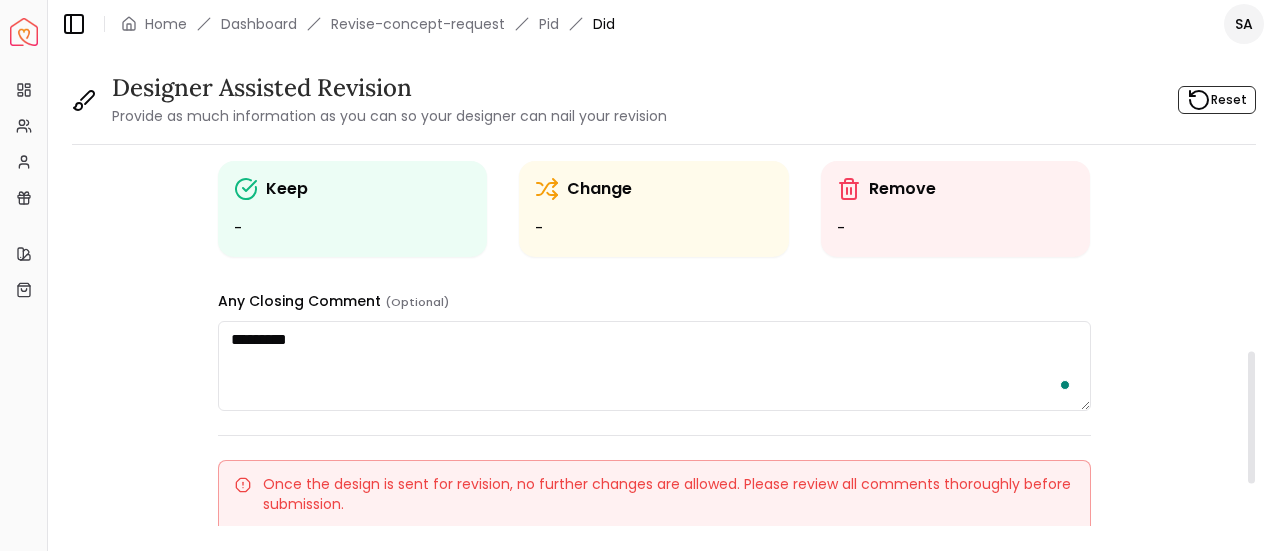 scroll, scrollTop: 523, scrollLeft: 0, axis: vertical 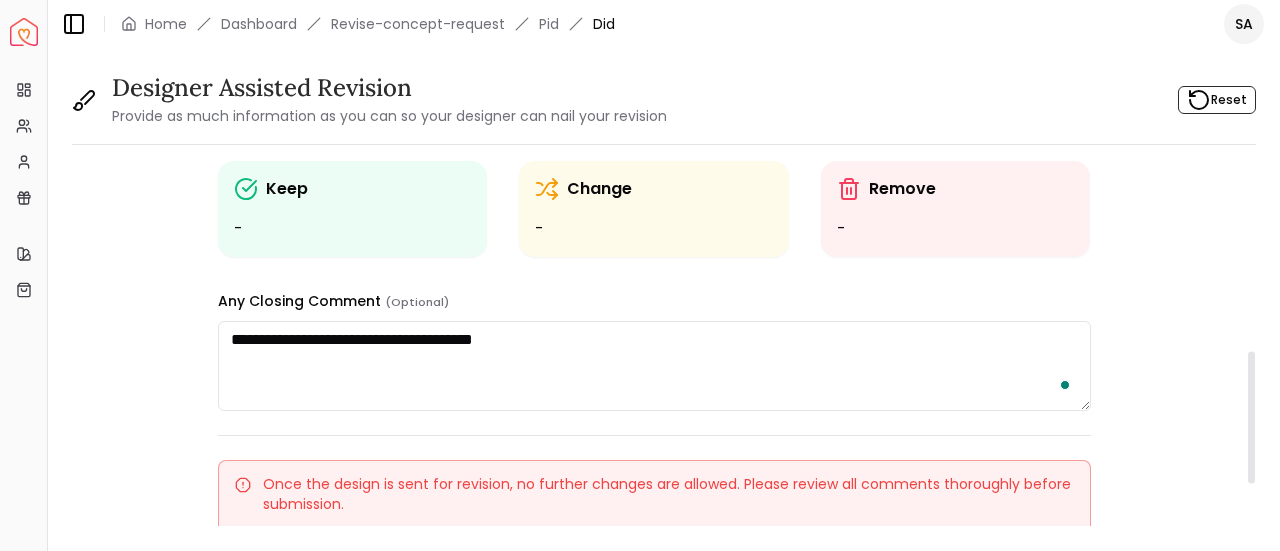 paste on "**********" 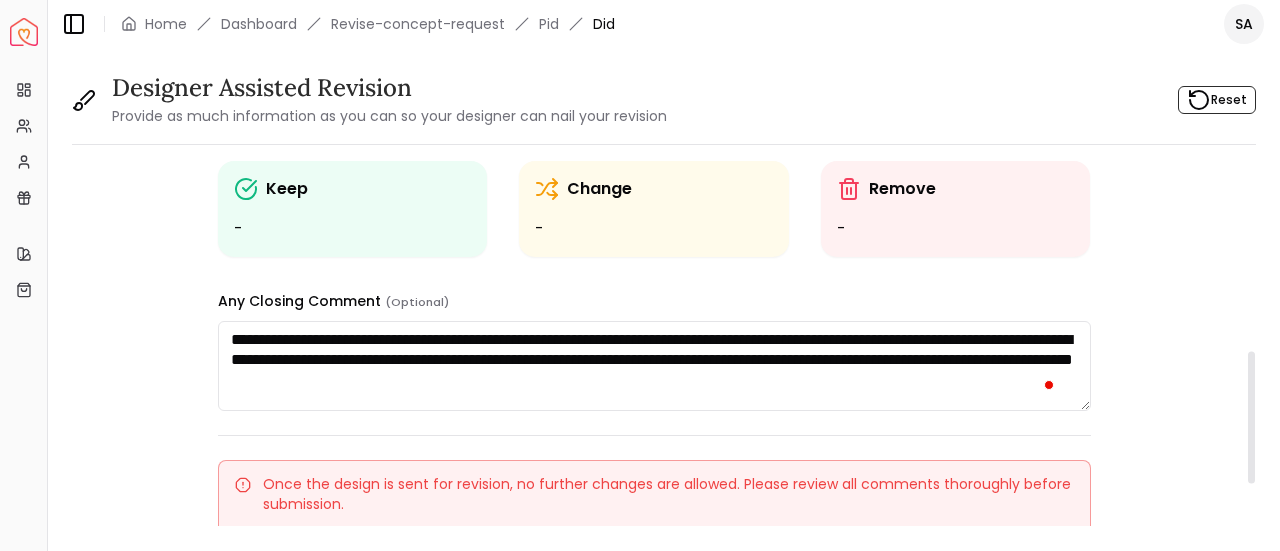 scroll, scrollTop: 0, scrollLeft: 0, axis: both 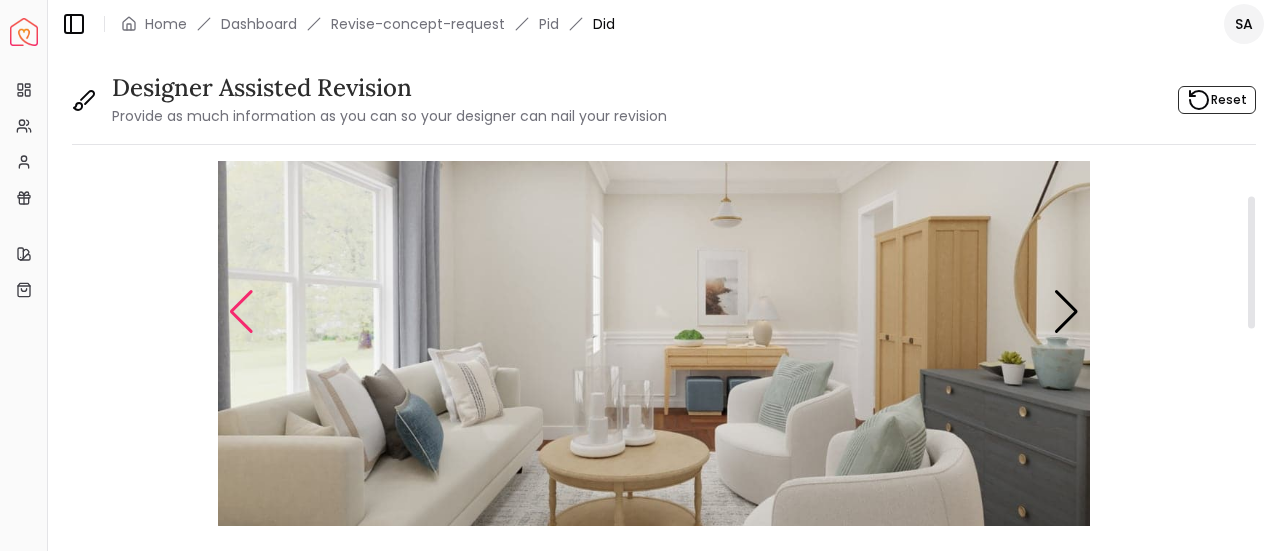 type on "**********" 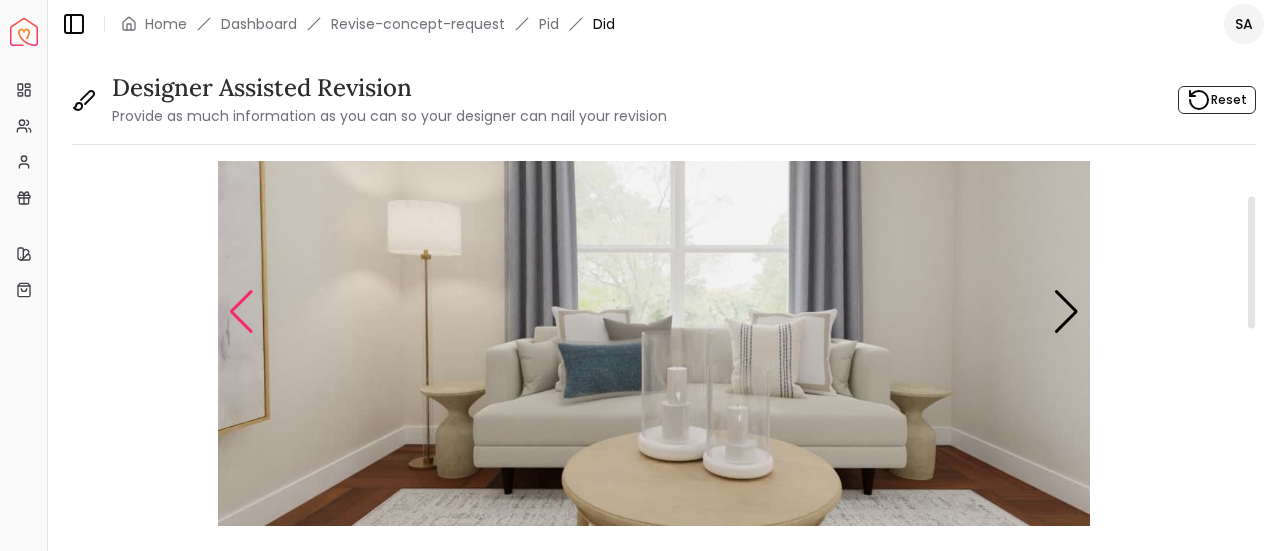 click at bounding box center (241, 312) 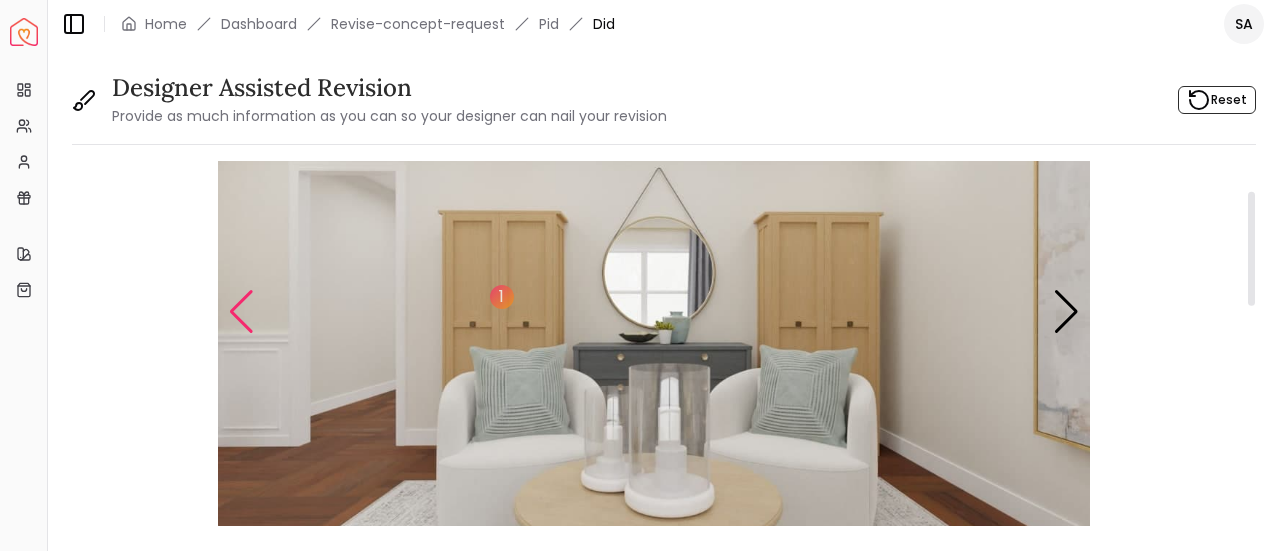 click at bounding box center [241, 312] 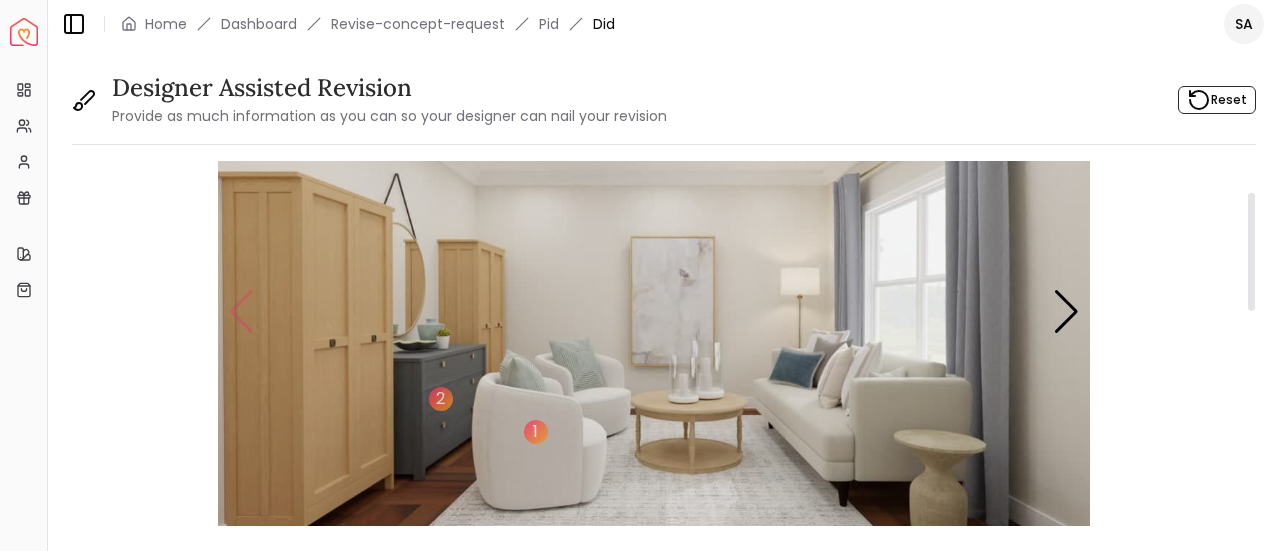 click at bounding box center (654, 311) 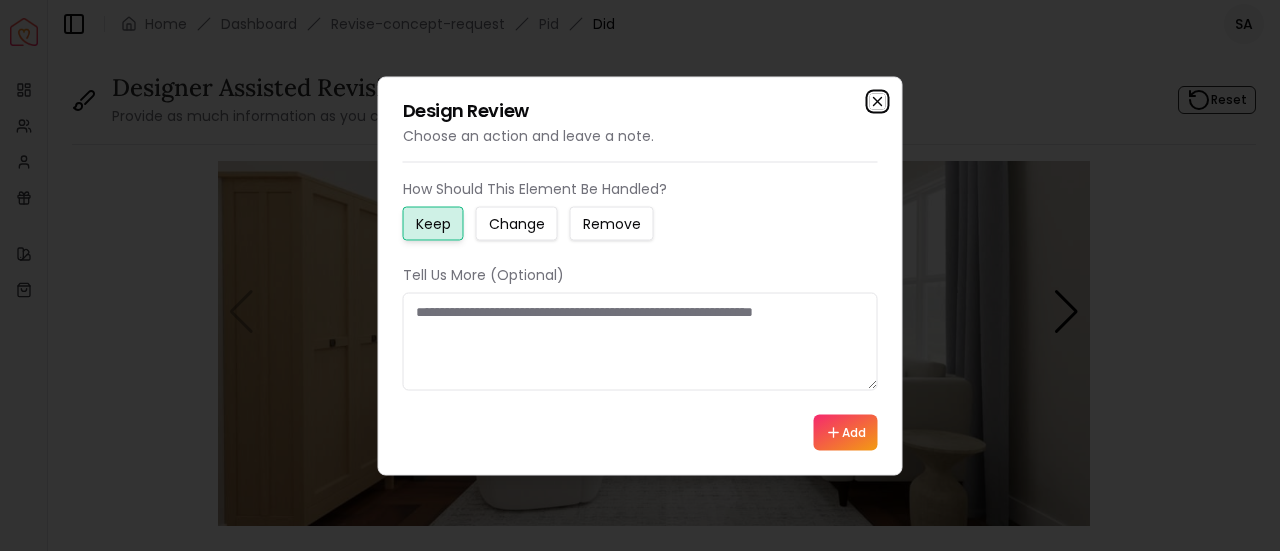 click 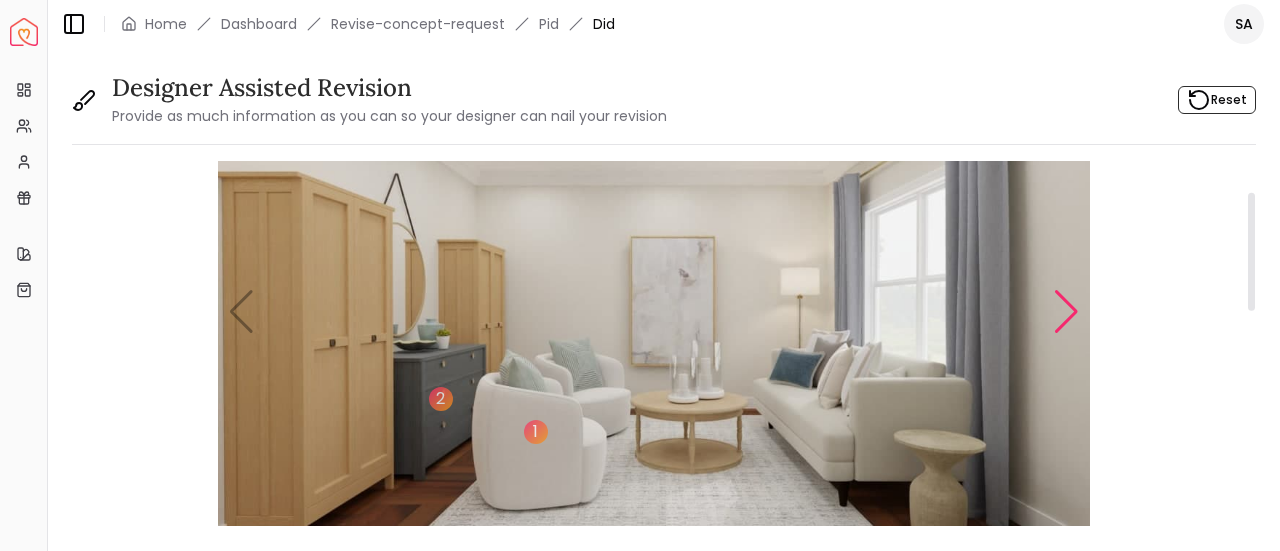 click at bounding box center [1066, 312] 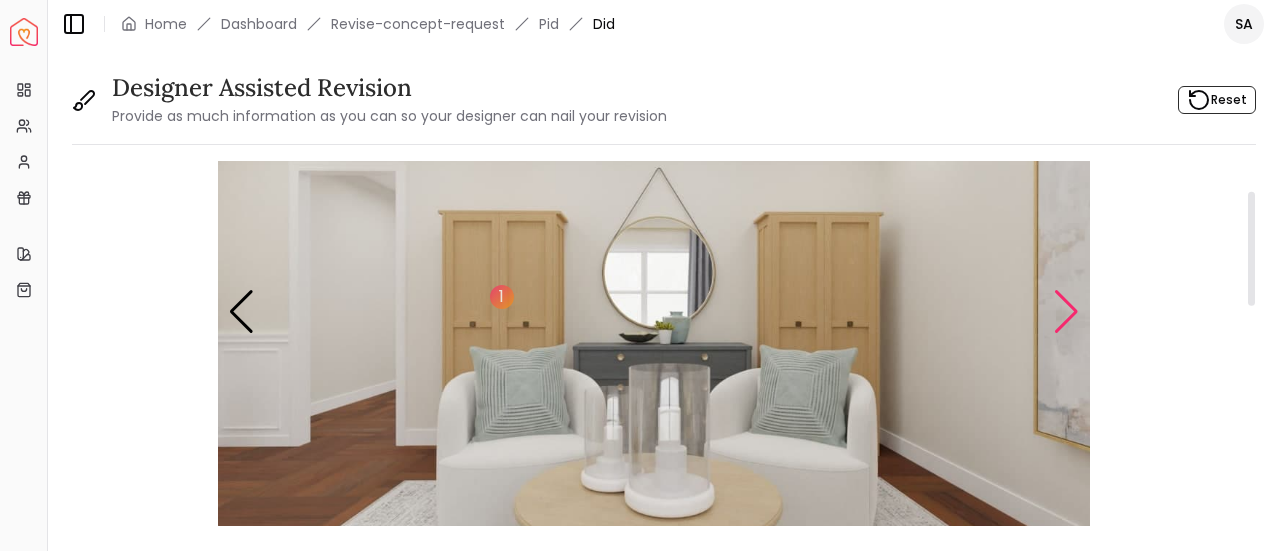 click at bounding box center (1066, 312) 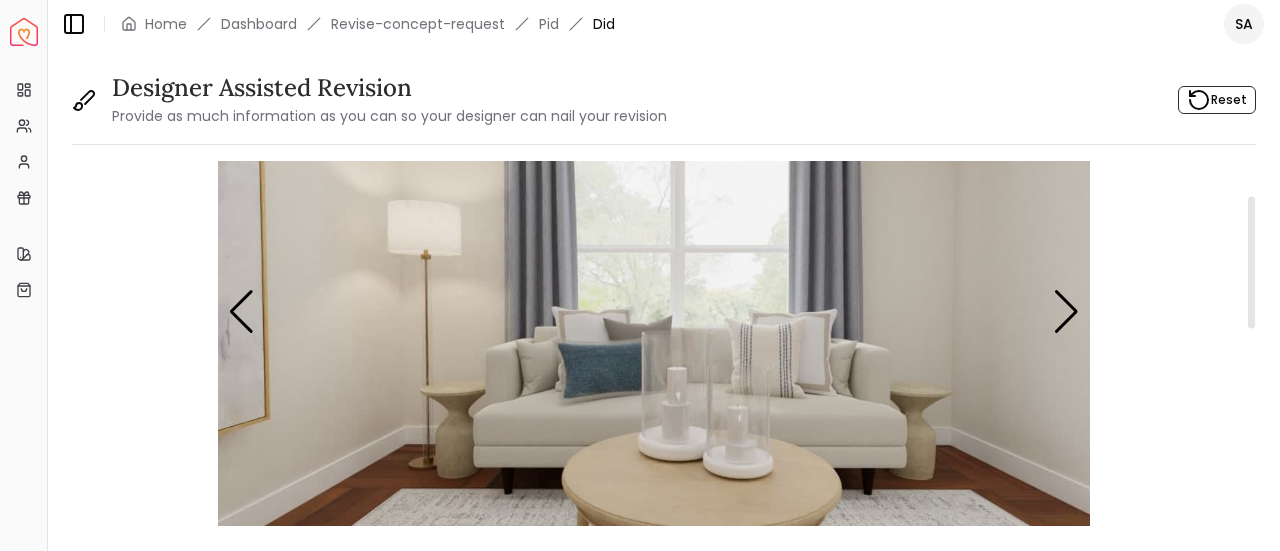 click at bounding box center [654, 311] 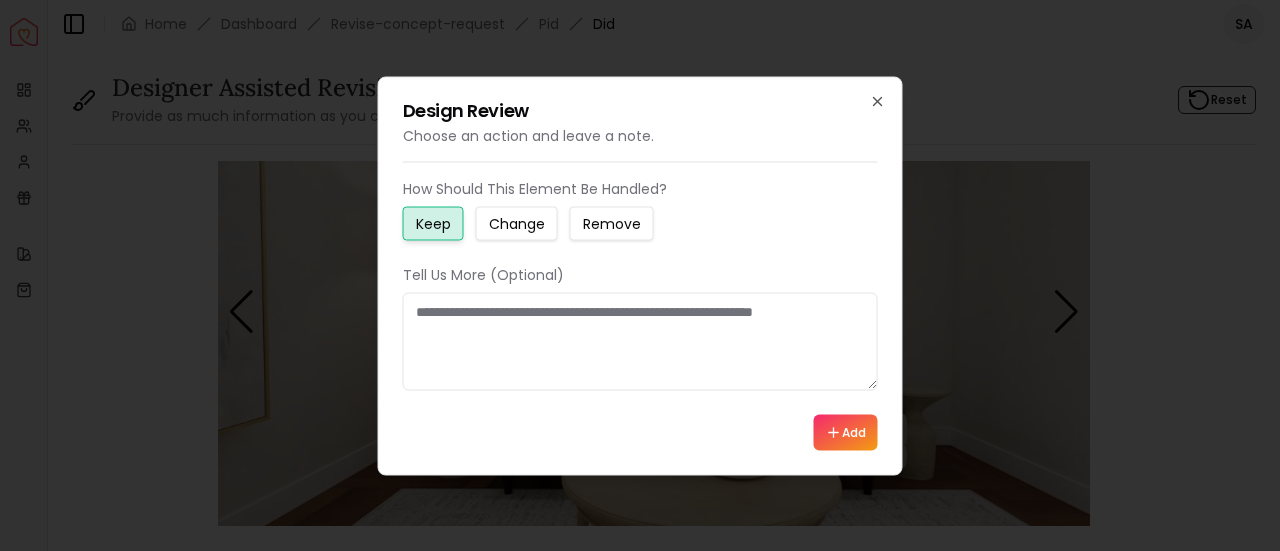 click on "Change" at bounding box center (517, 223) 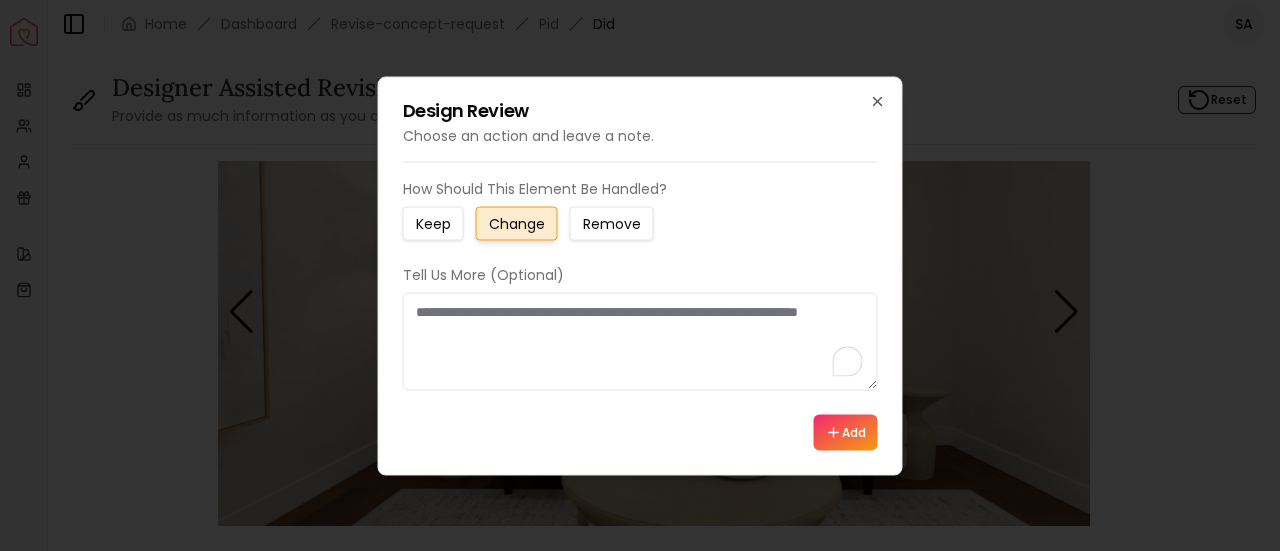 click at bounding box center (640, 341) 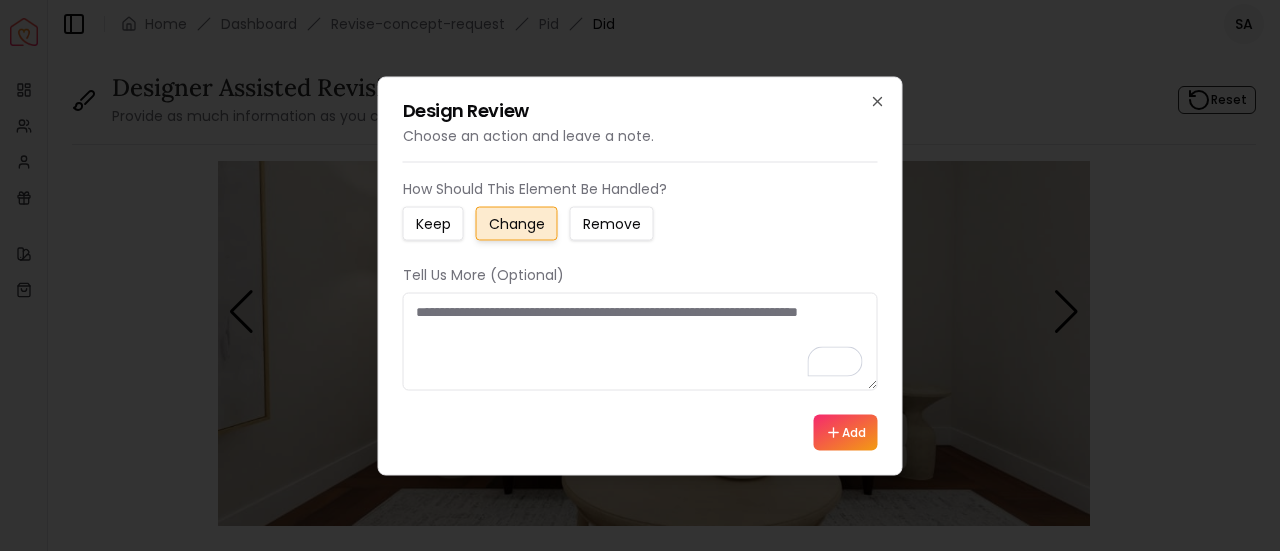 type on "*" 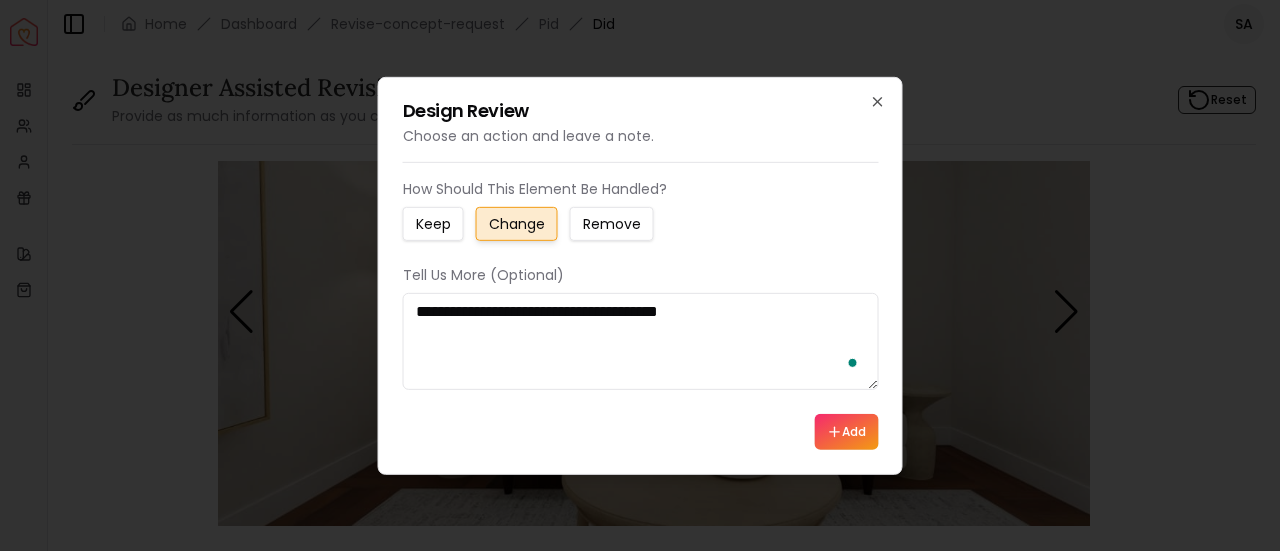 type on "**********" 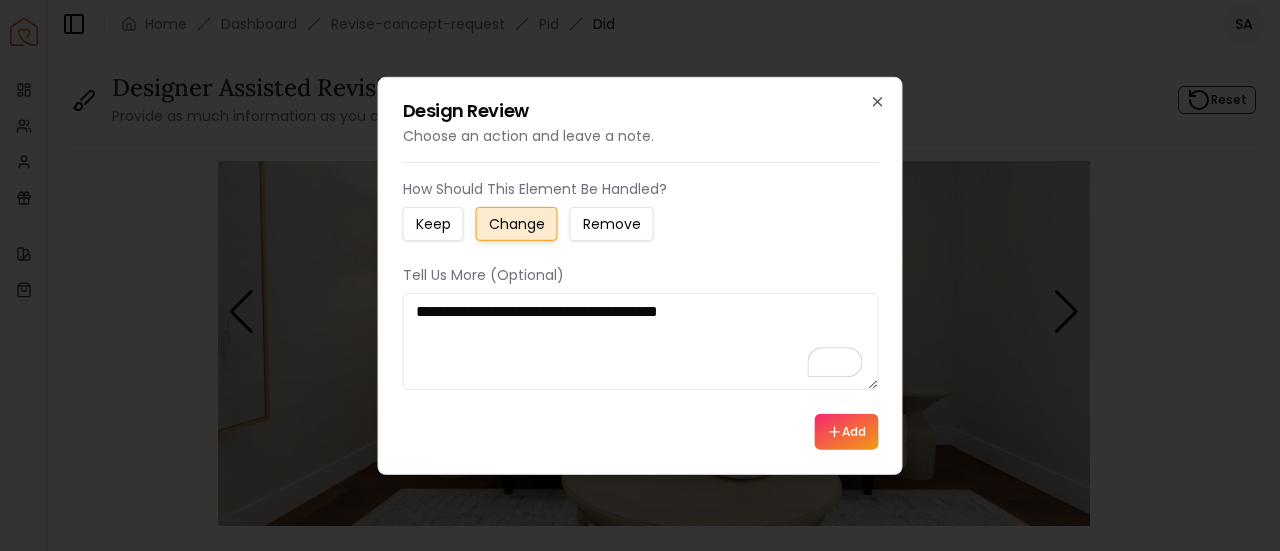 click on "Add" at bounding box center (846, 432) 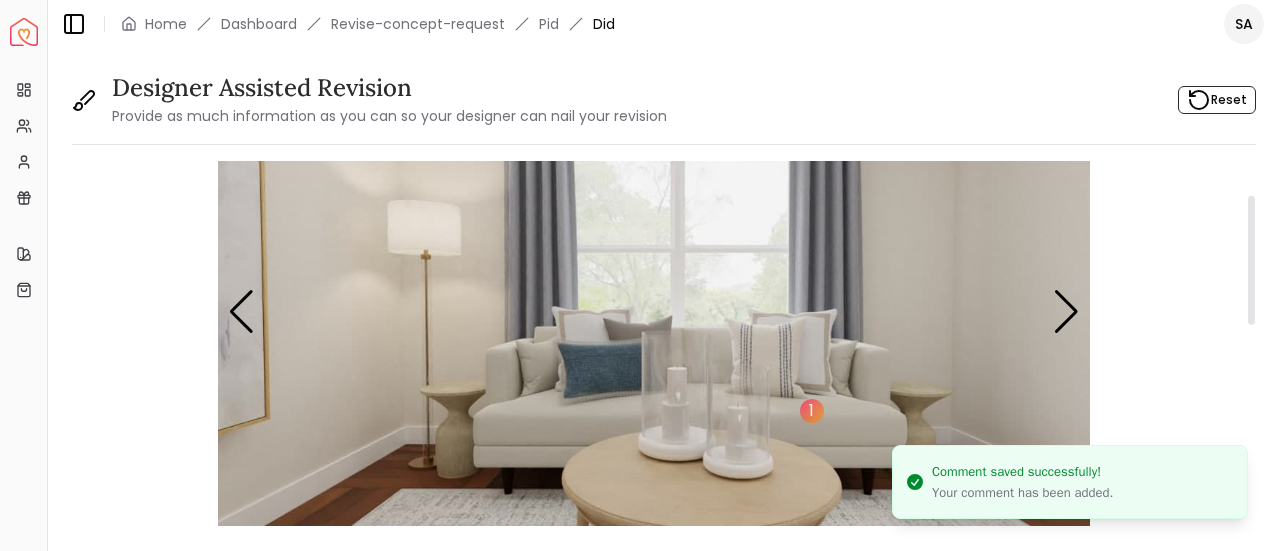 click at bounding box center [654, 311] 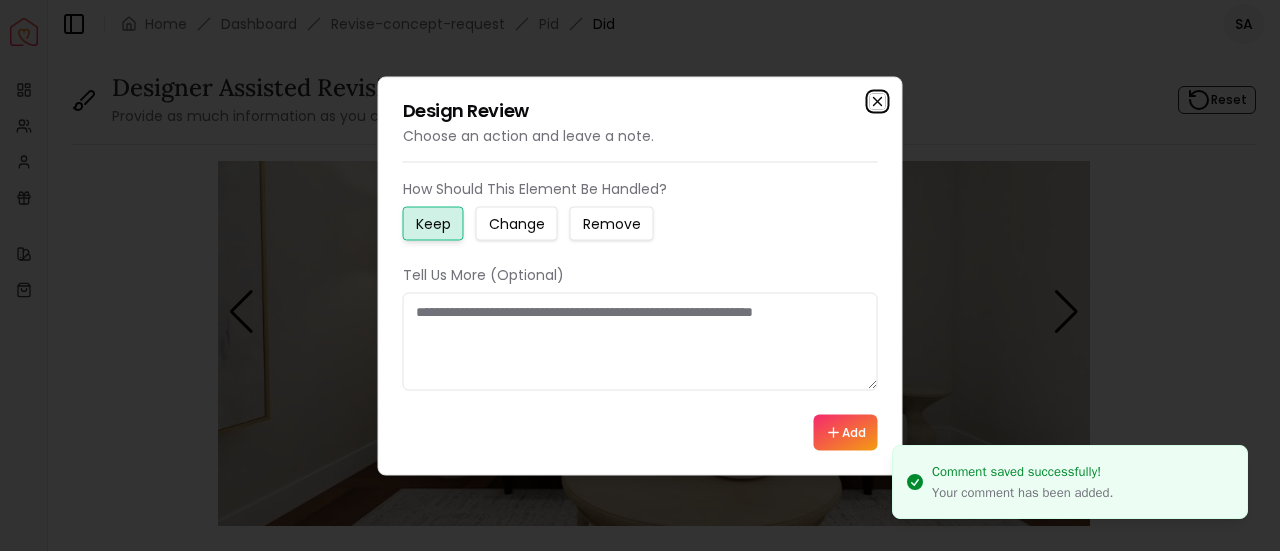 click 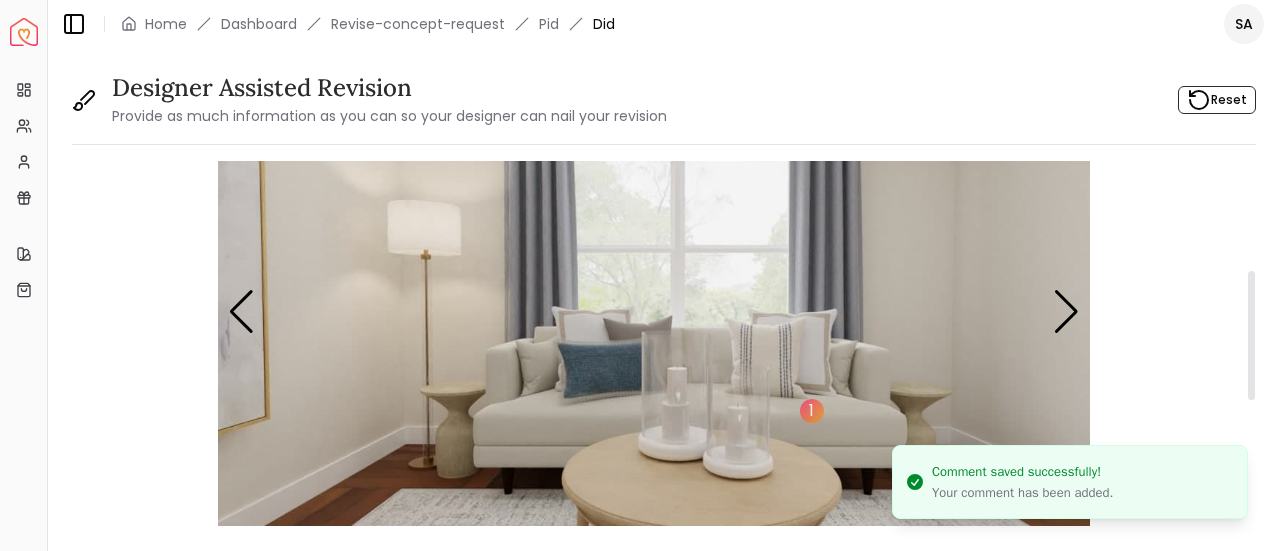 scroll, scrollTop: 631, scrollLeft: 0, axis: vertical 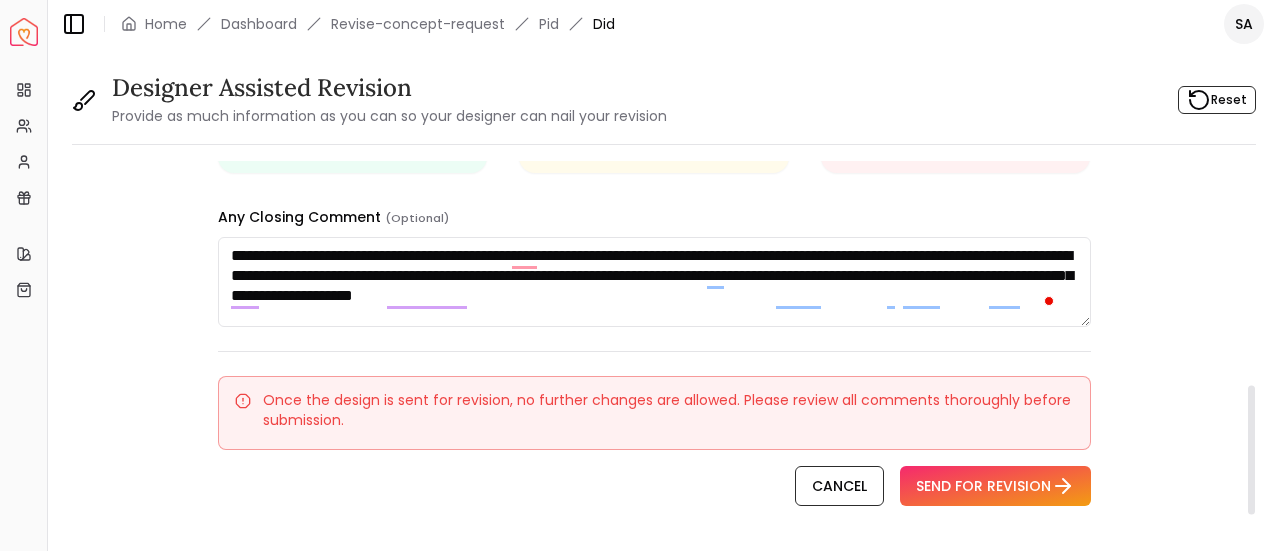 click on "**********" at bounding box center [654, 282] 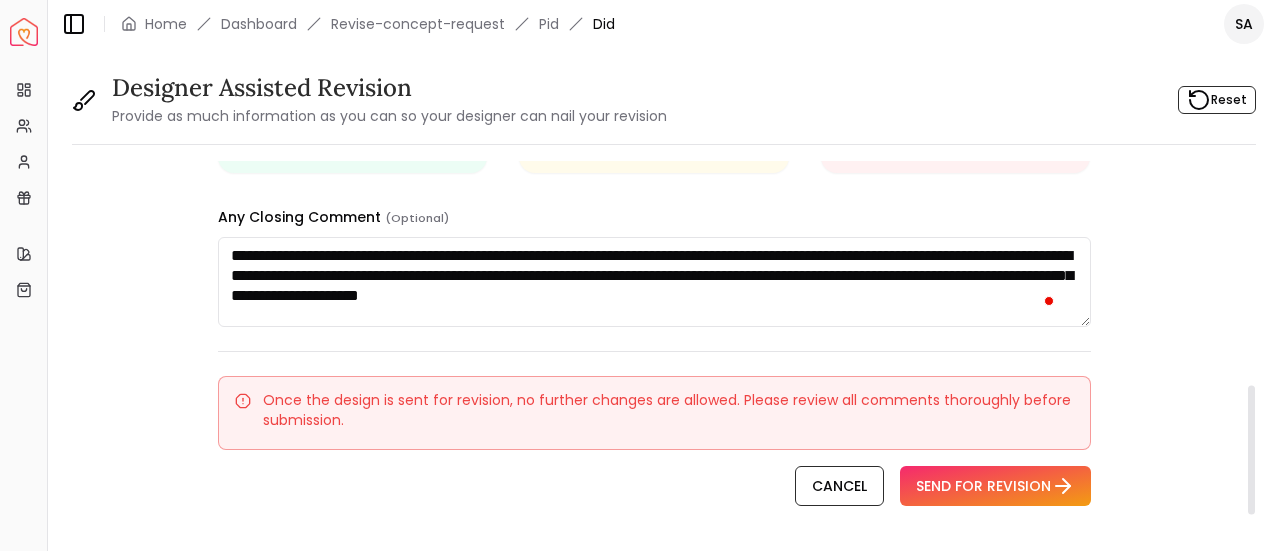 scroll, scrollTop: 0, scrollLeft: 0, axis: both 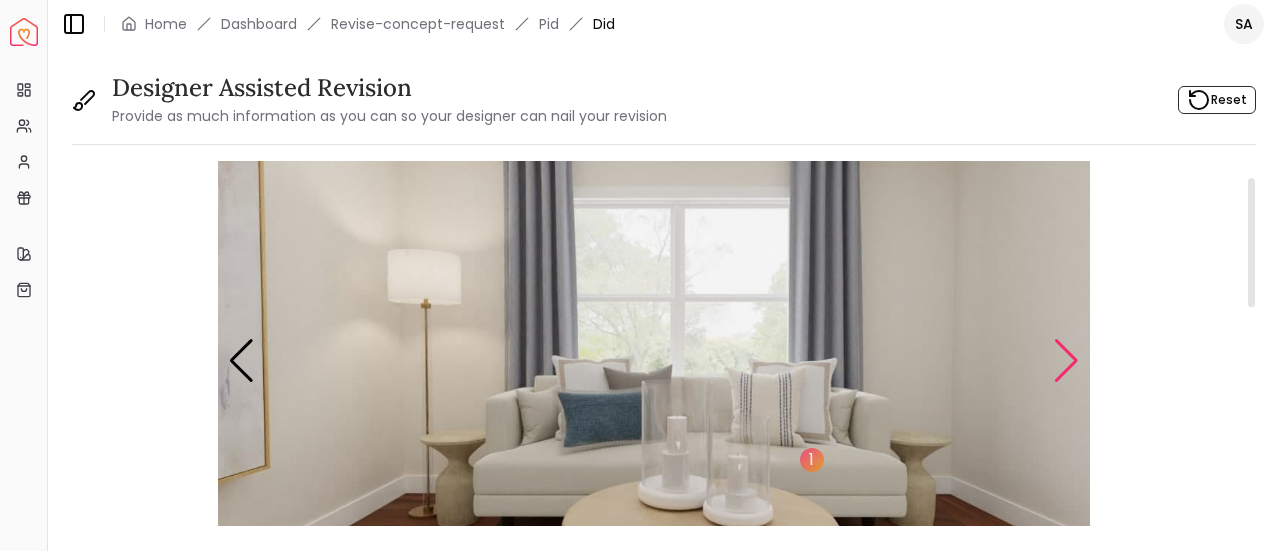 type on "**********" 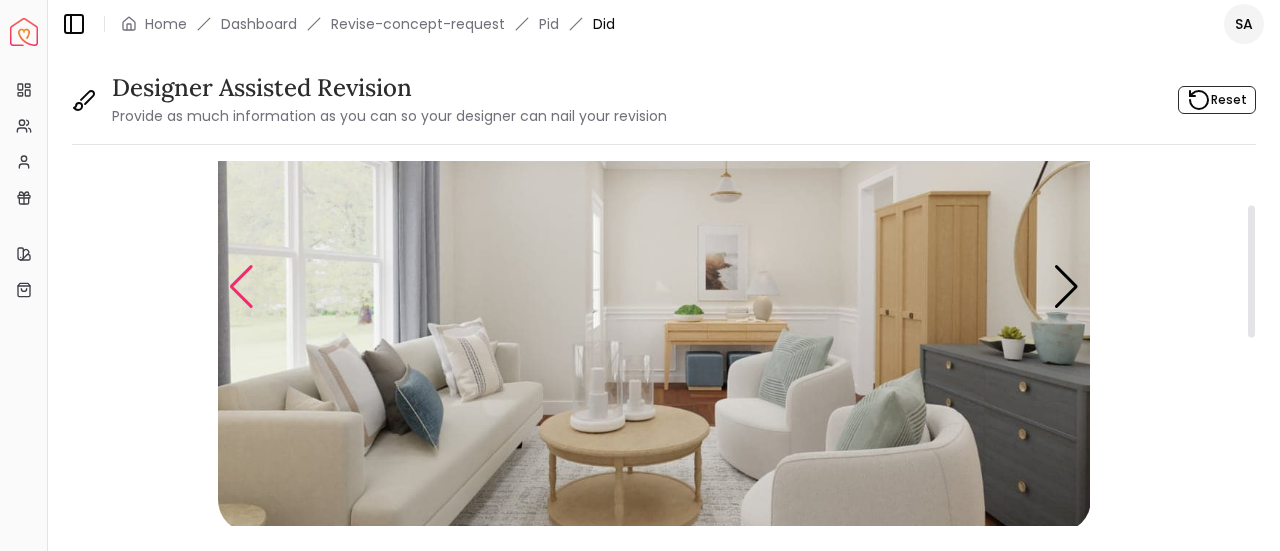 click at bounding box center (241, 287) 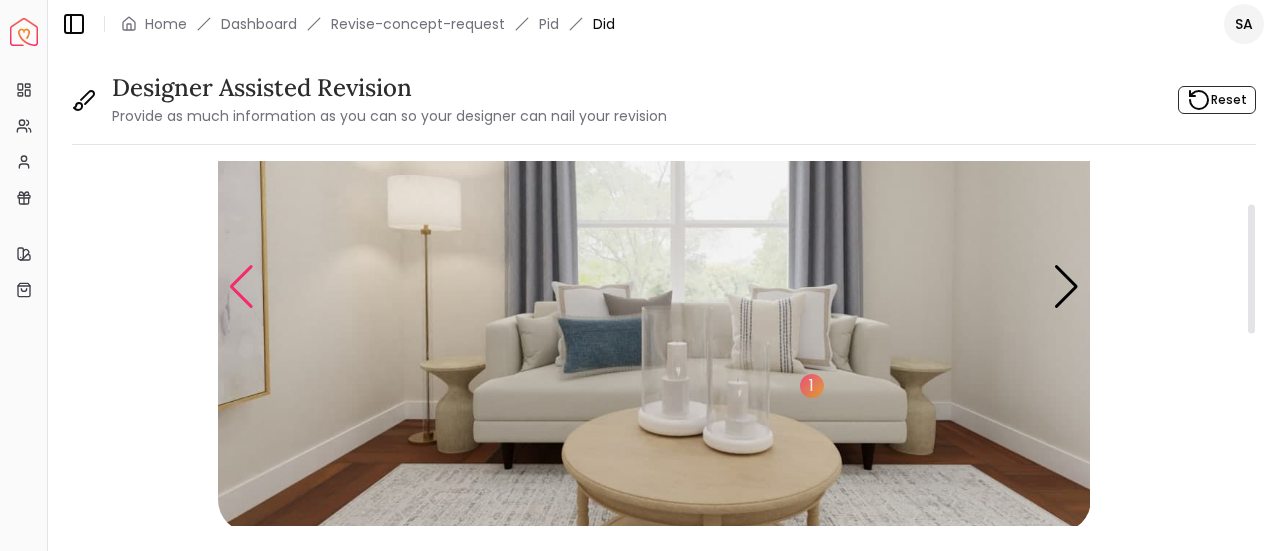 click at bounding box center [241, 287] 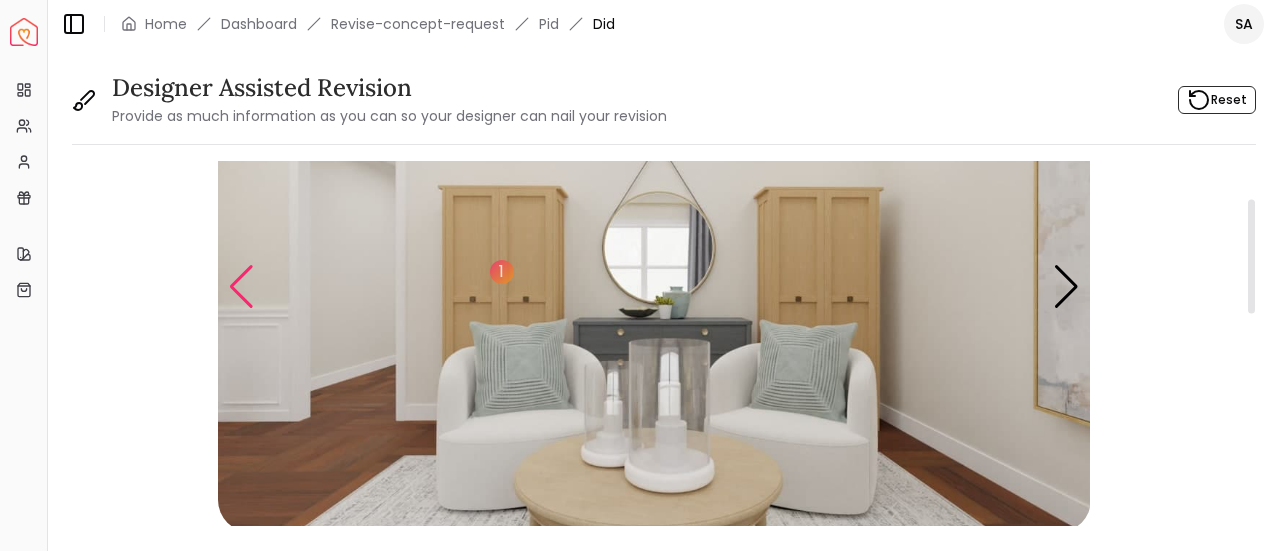 click at bounding box center (241, 287) 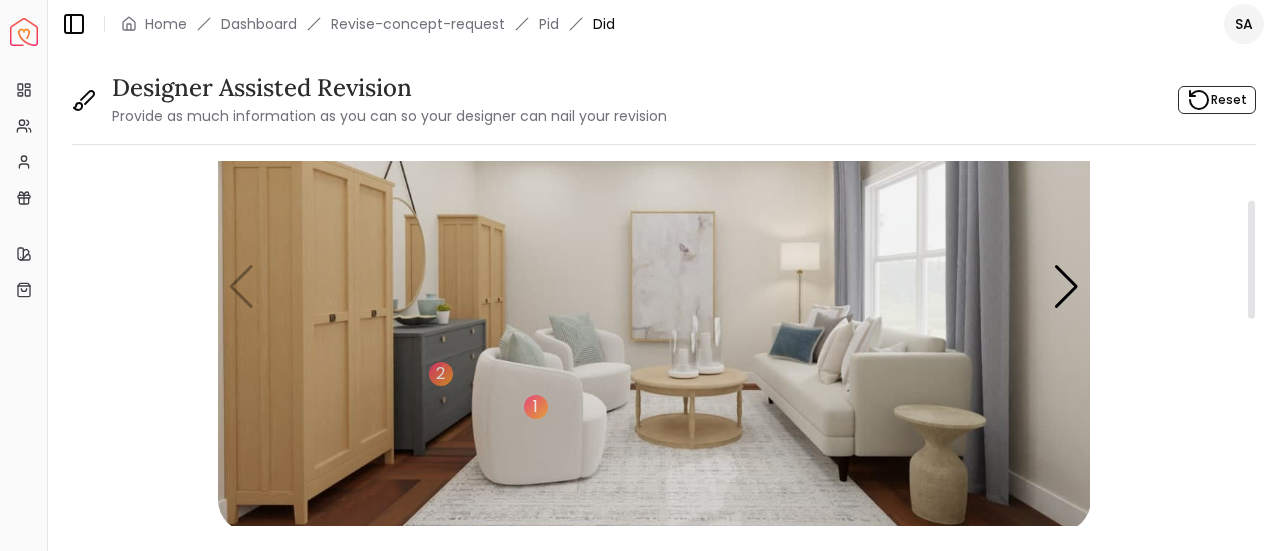 click at bounding box center [654, 286] 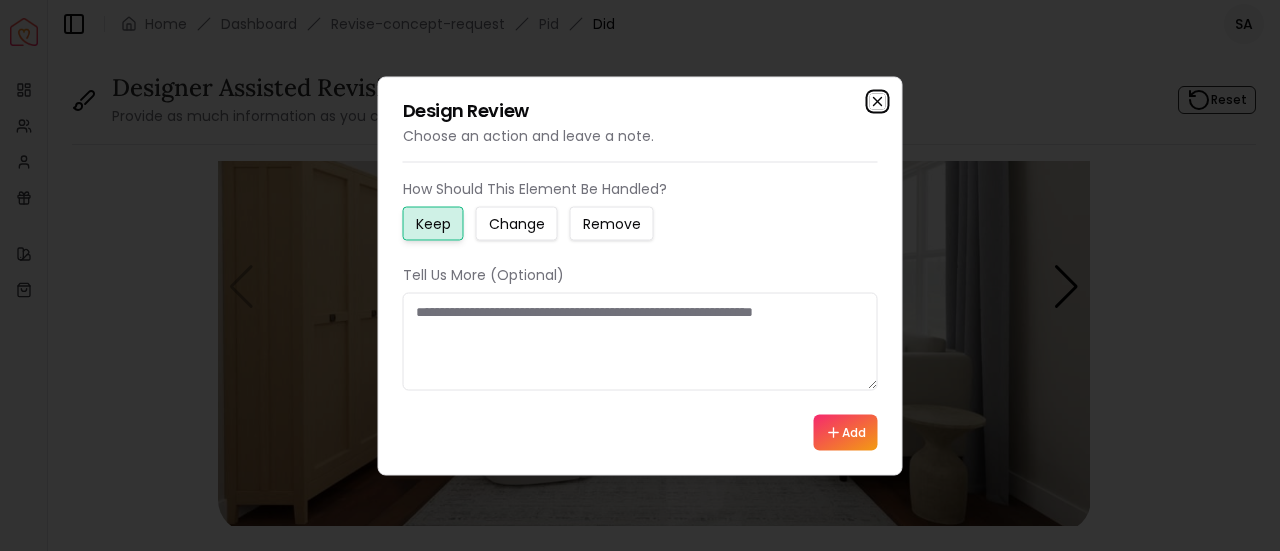 click 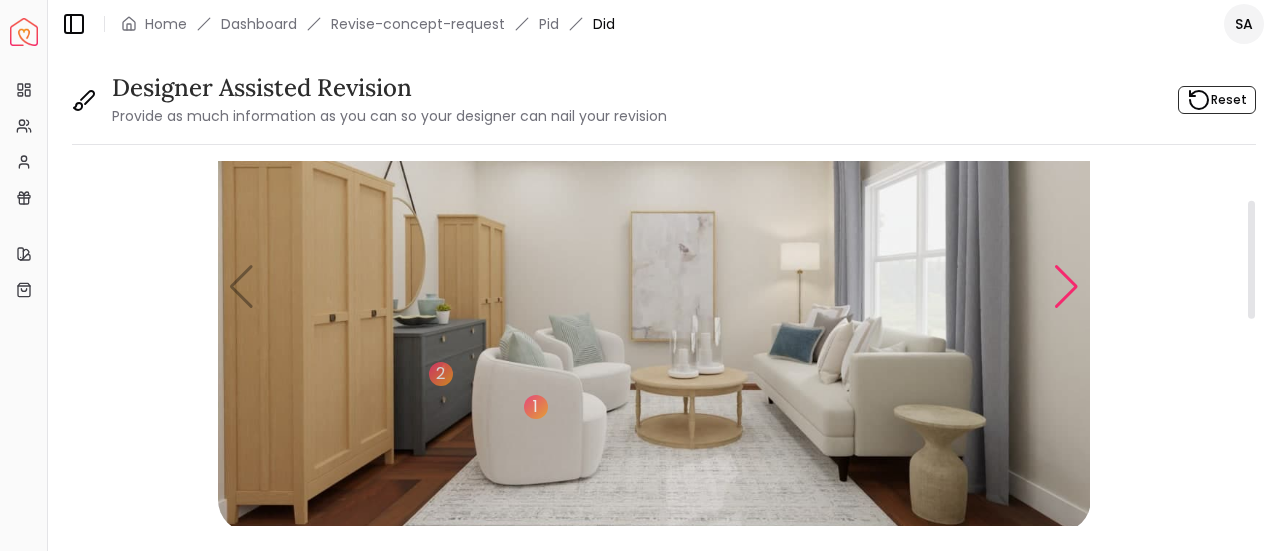 click at bounding box center [1066, 287] 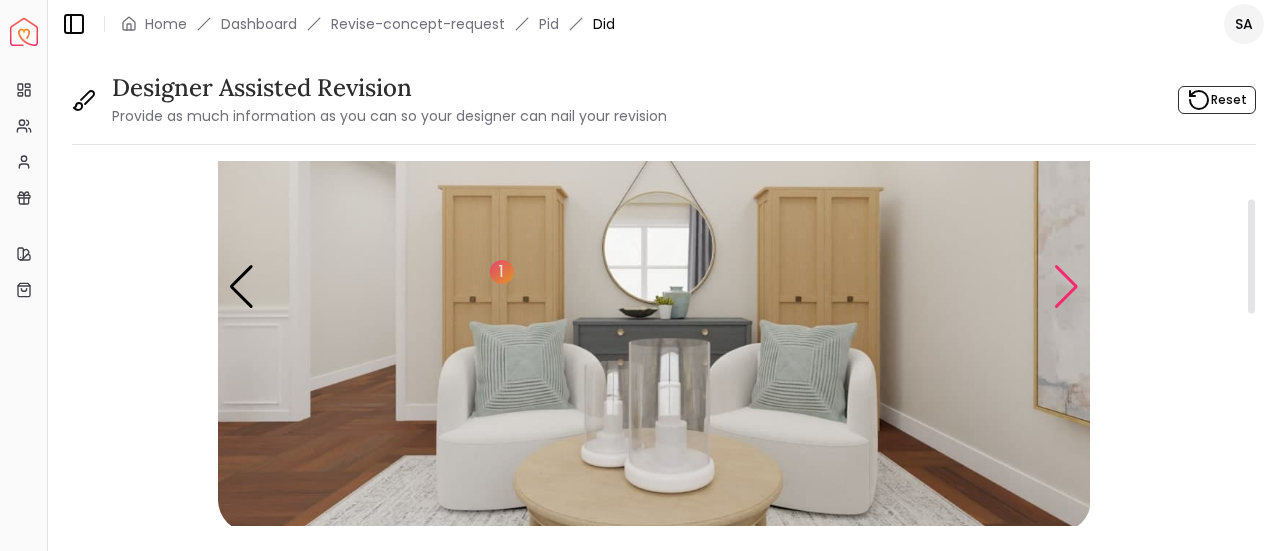 click at bounding box center (1066, 287) 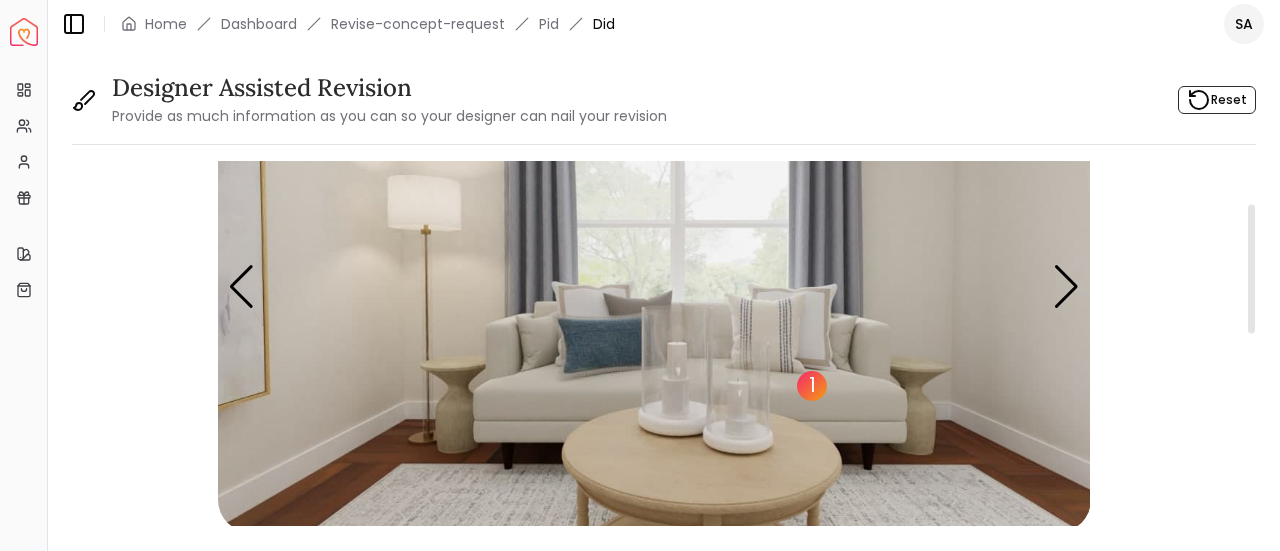 click on "1" at bounding box center (812, 386) 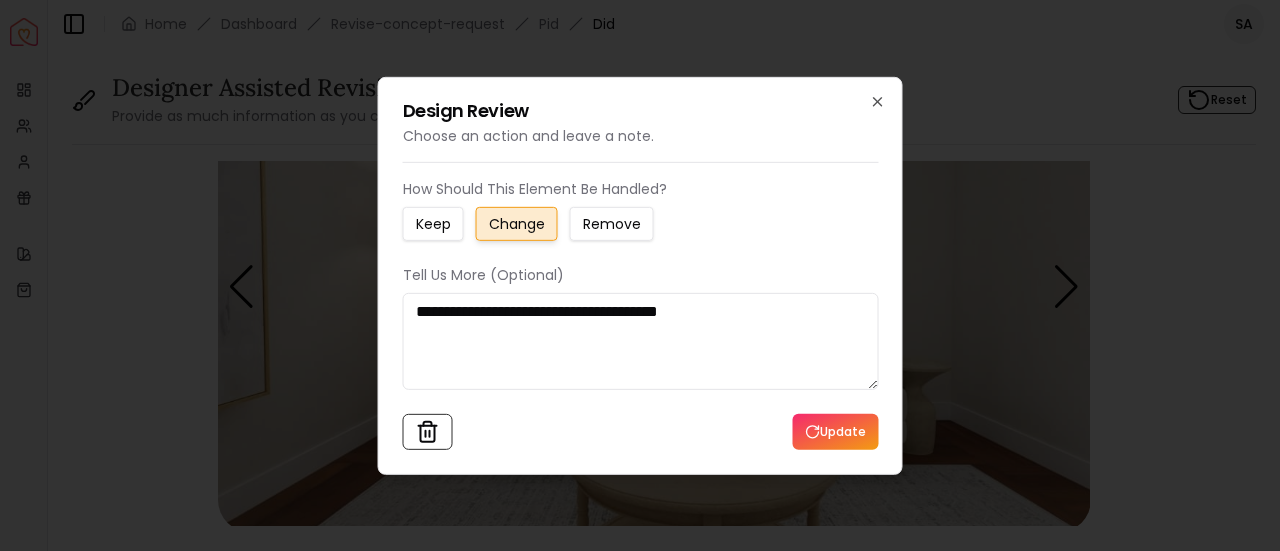 click on "**********" at bounding box center (641, 340) 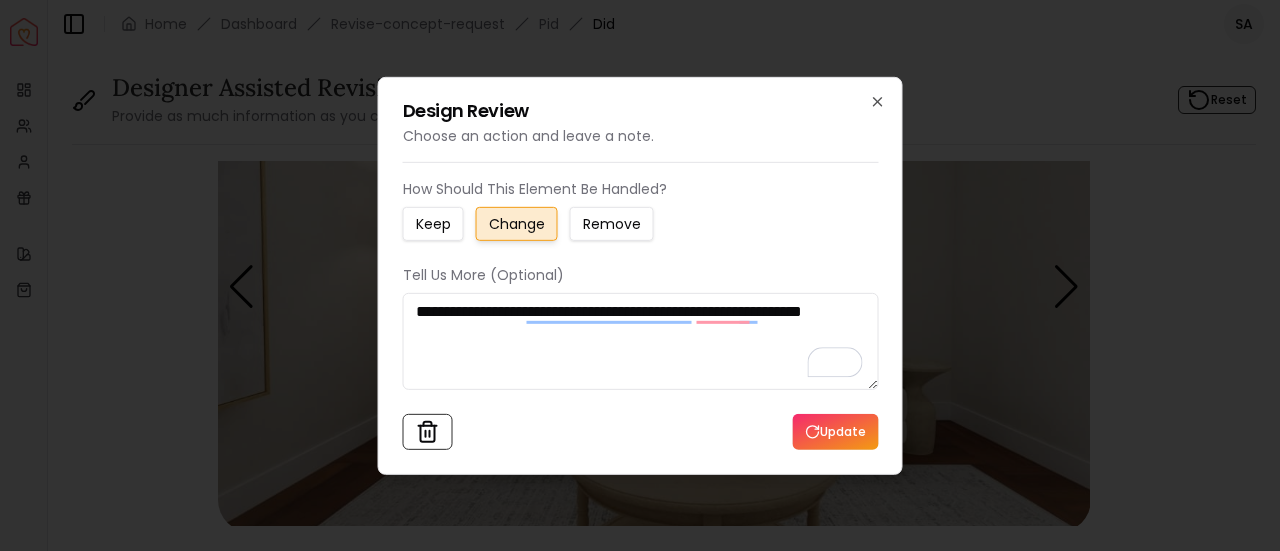 type on "**********" 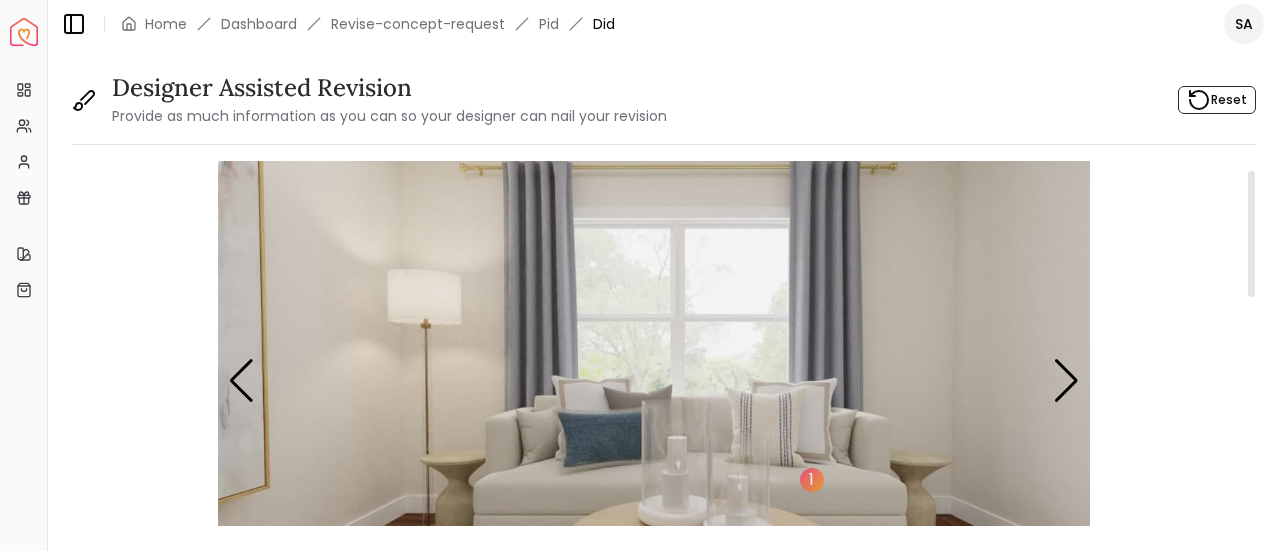 click at bounding box center (654, 380) 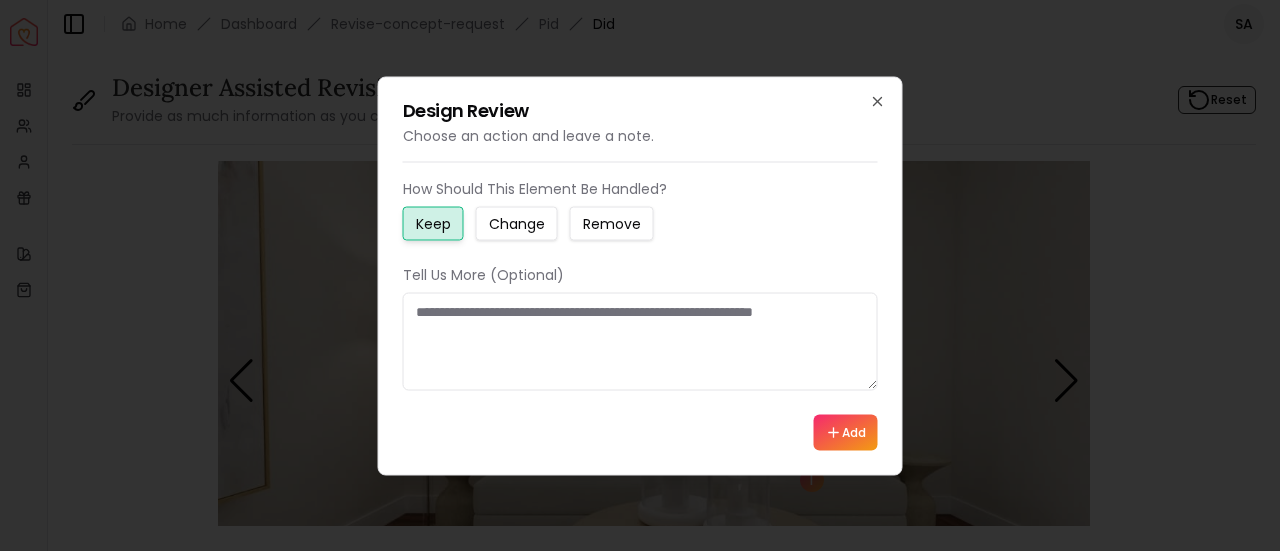 click on "Change" at bounding box center (517, 223) 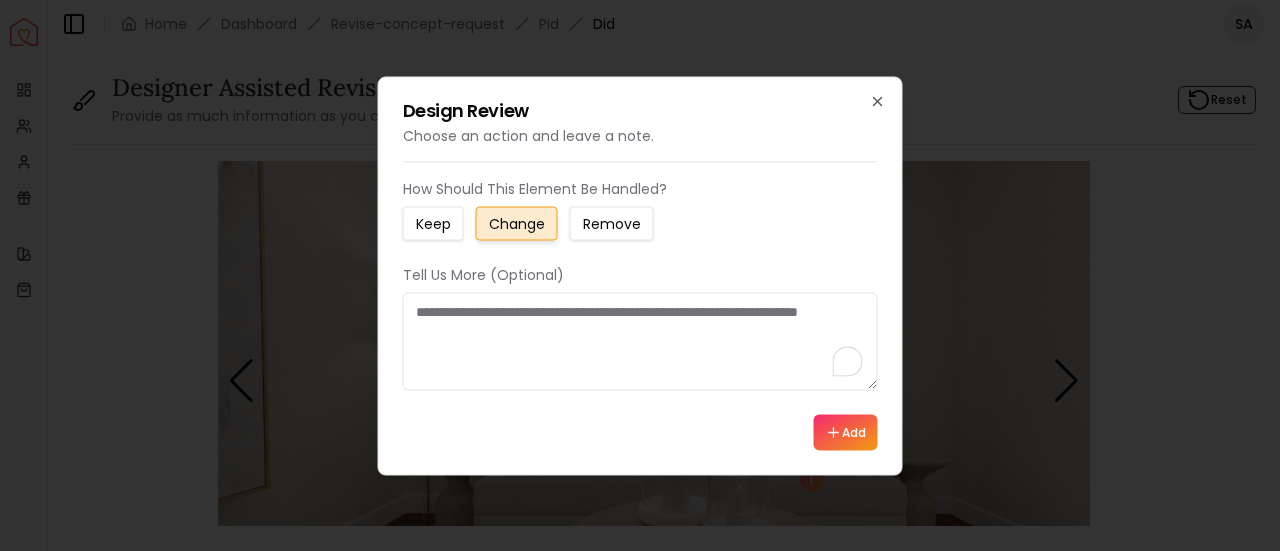 click at bounding box center [640, 341] 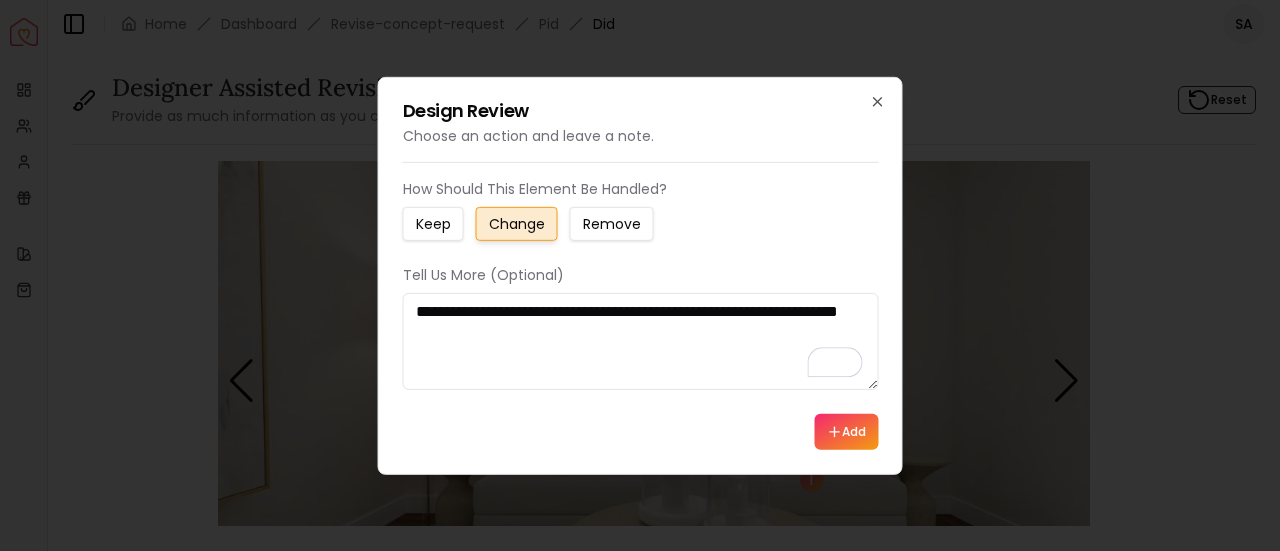 click on "**********" at bounding box center (641, 340) 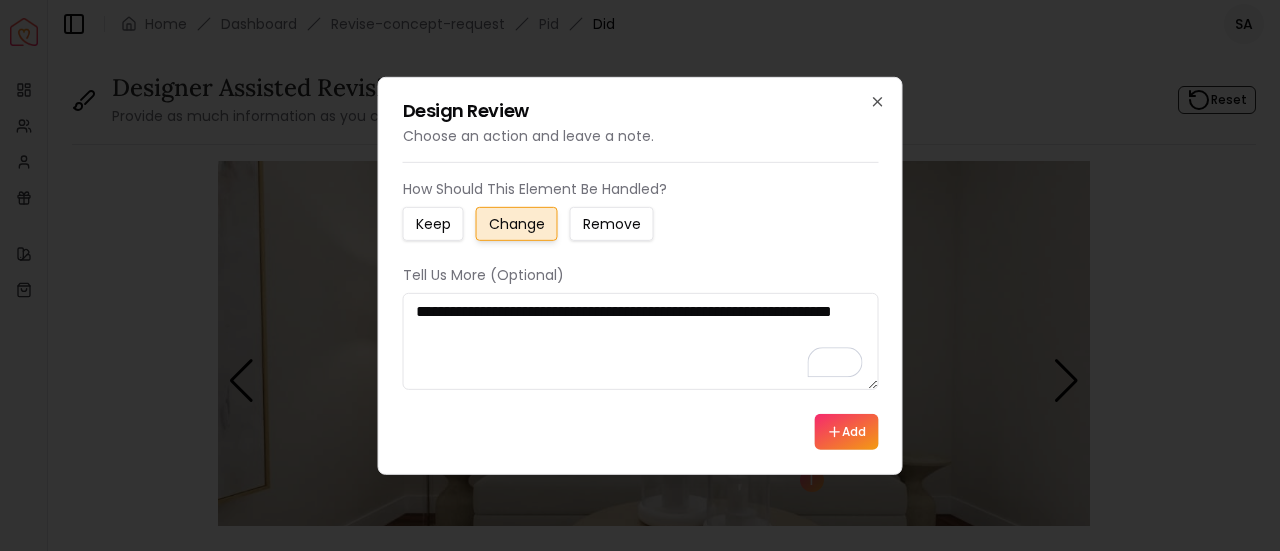 type on "**********" 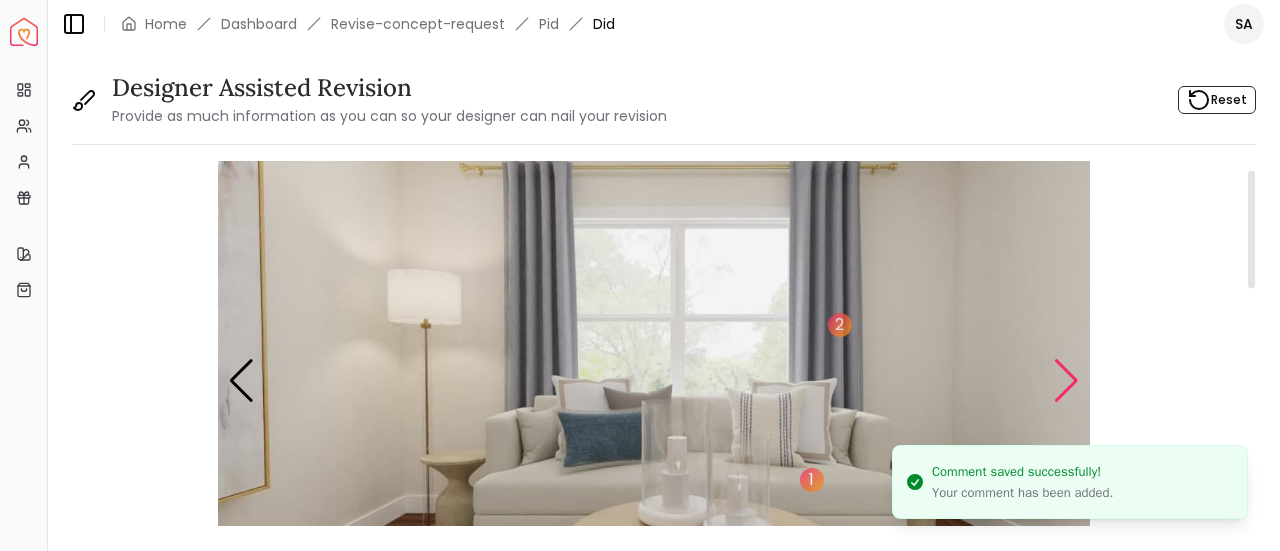 click at bounding box center [1066, 381] 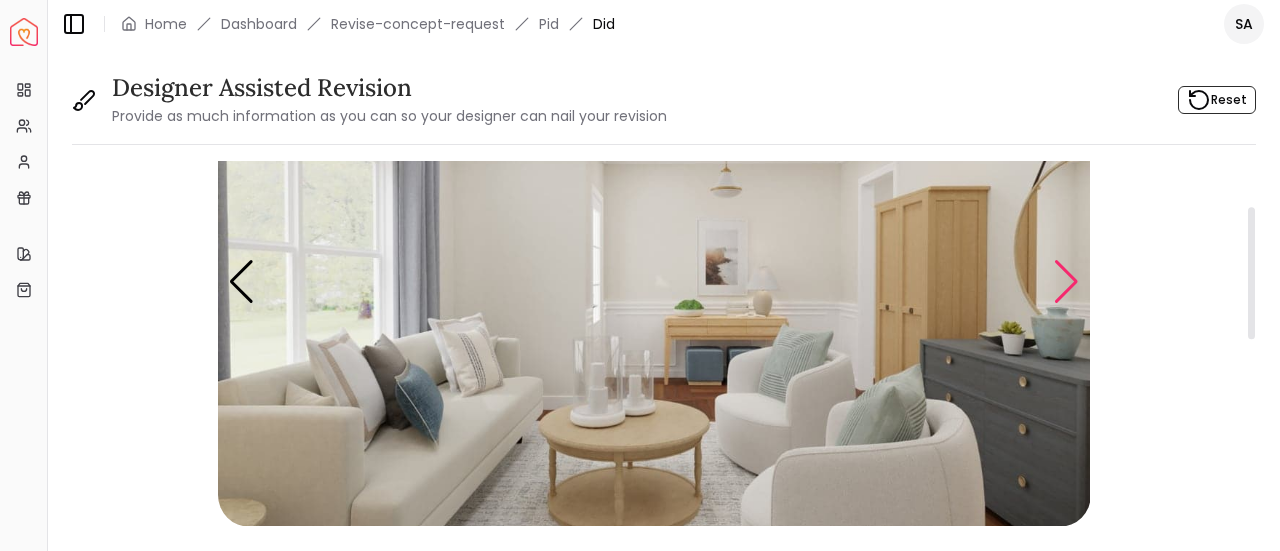 click at bounding box center (1066, 282) 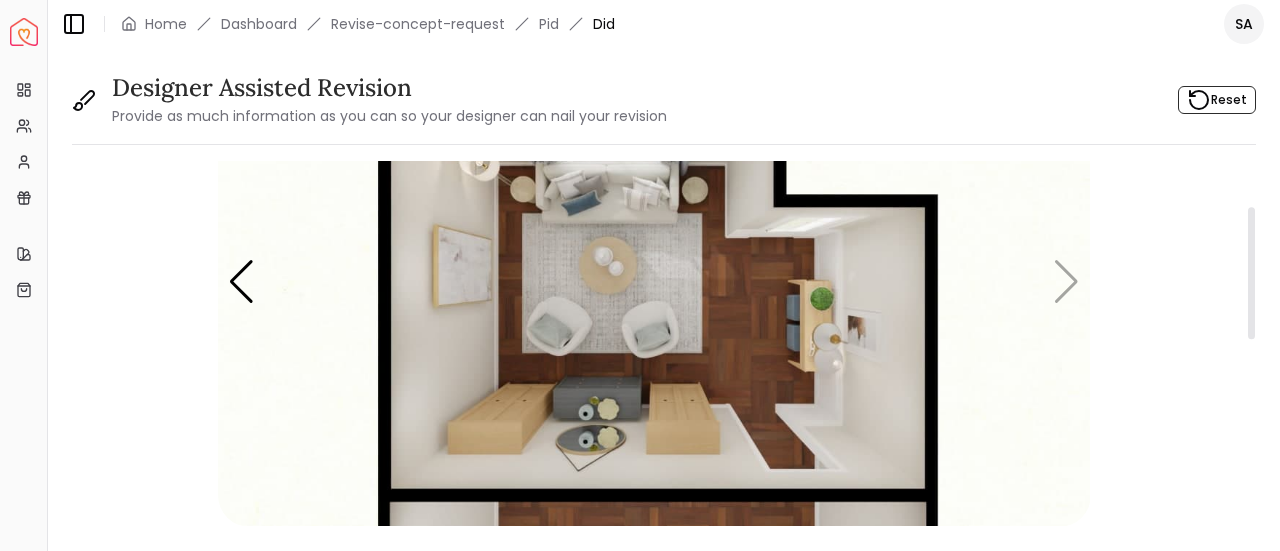 click at bounding box center (654, 281) 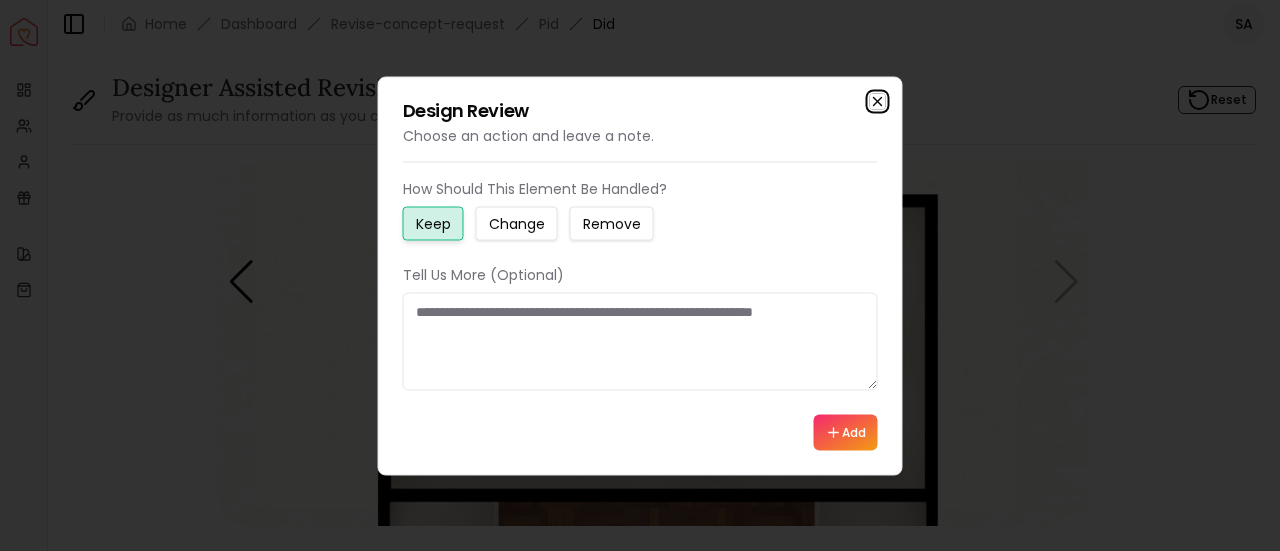 click 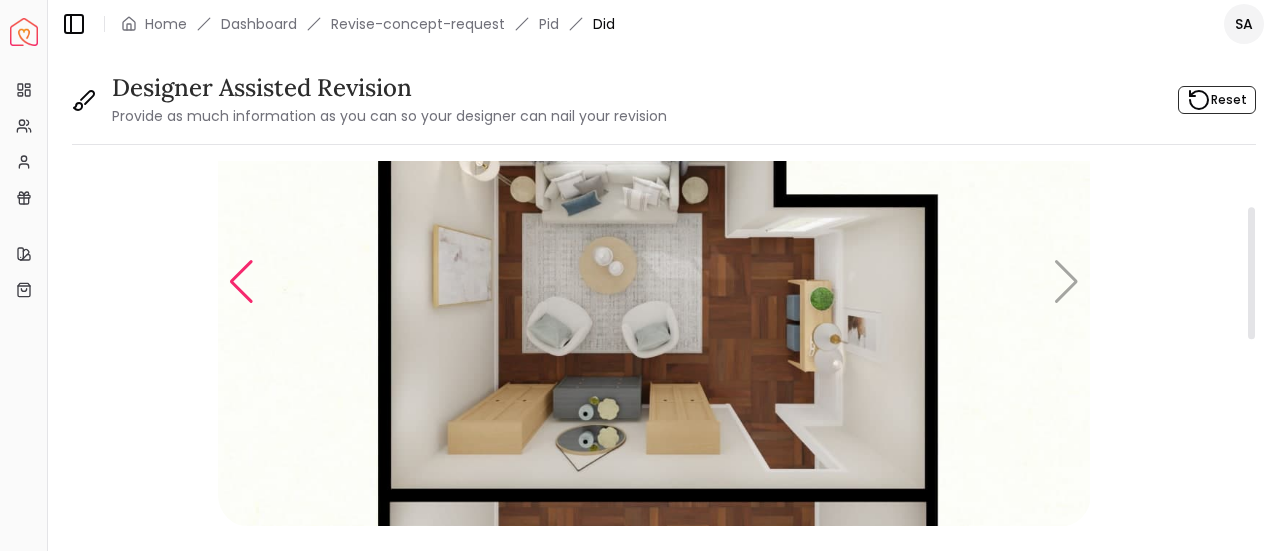 click at bounding box center [241, 282] 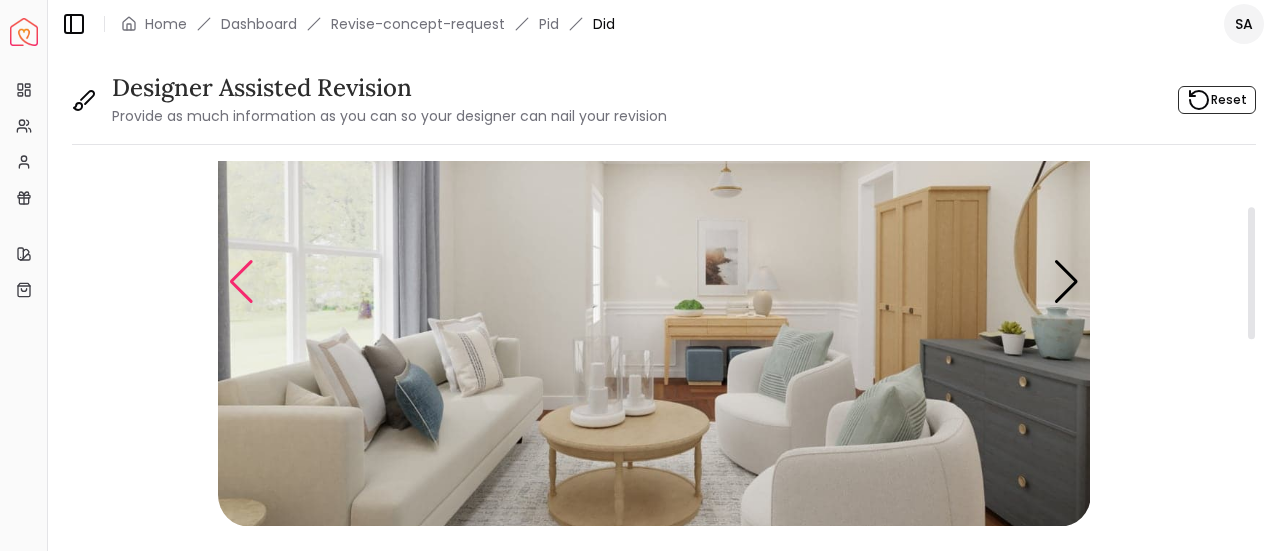 click at bounding box center (241, 282) 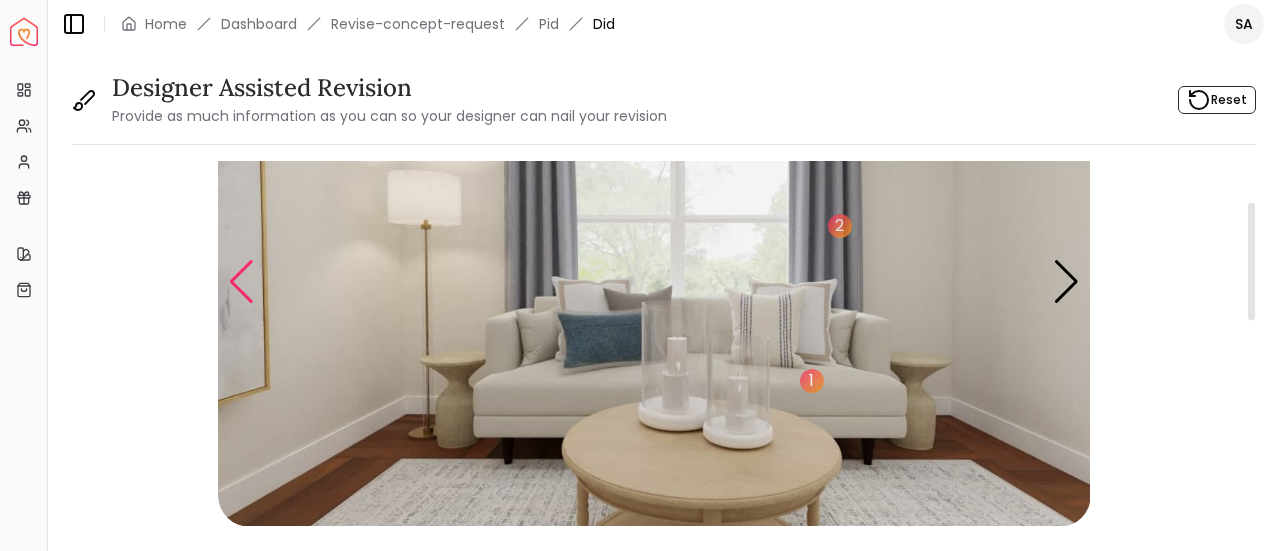click at bounding box center [241, 282] 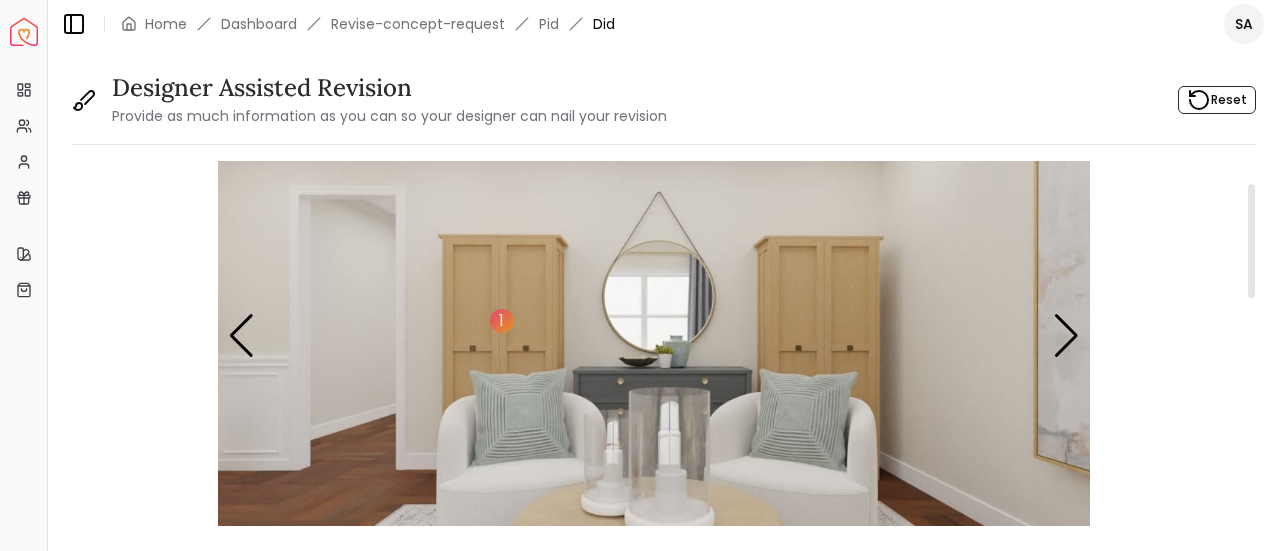 click at bounding box center [654, 335] 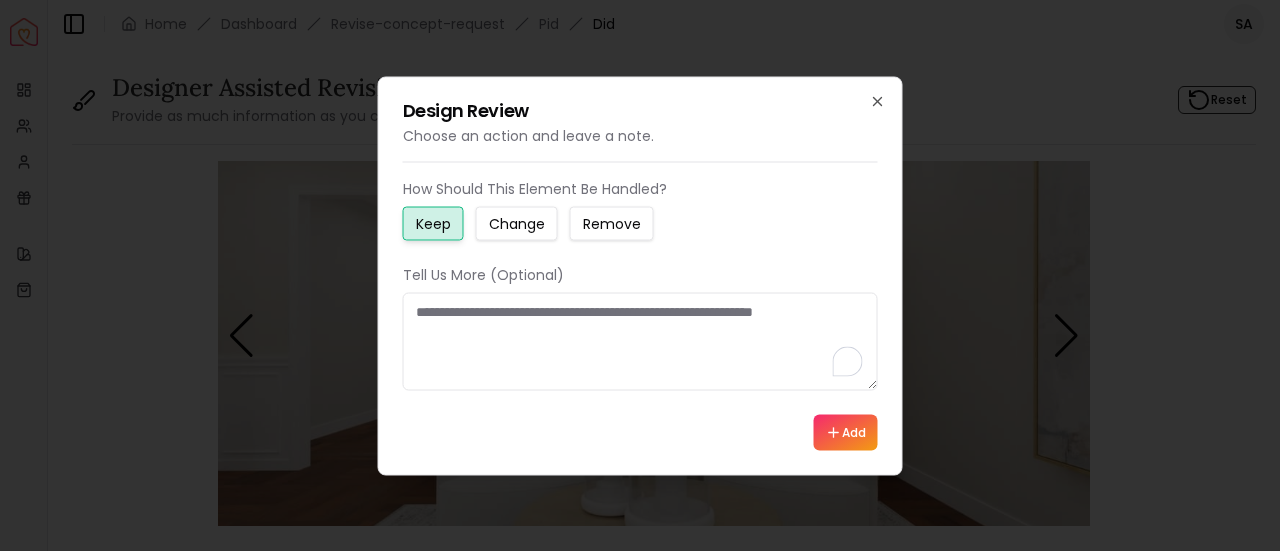 click at bounding box center [640, 341] 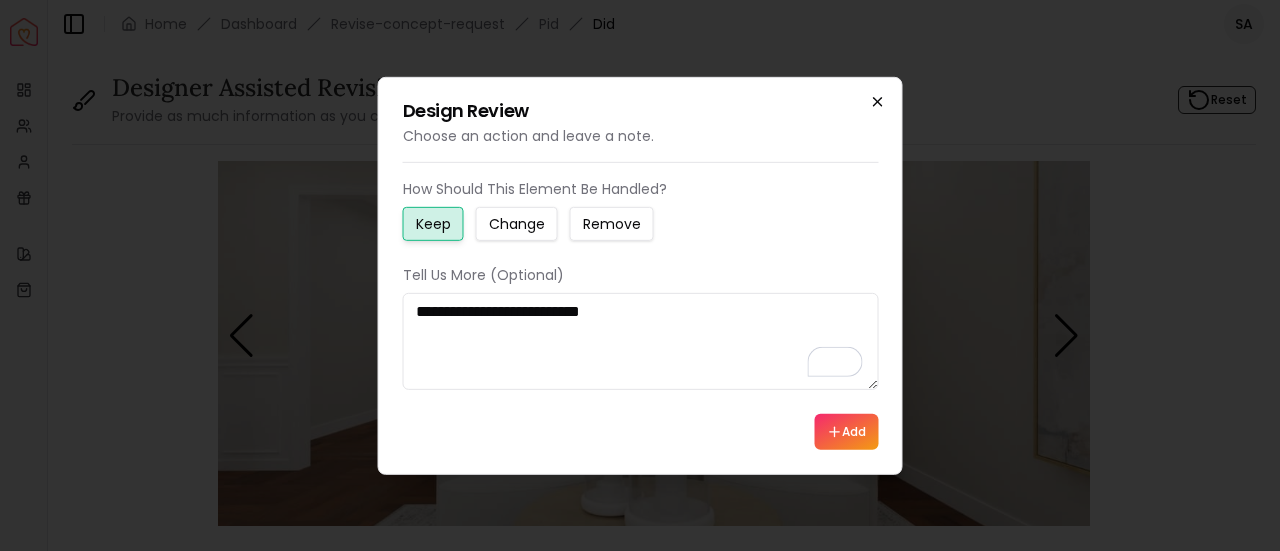 type on "**********" 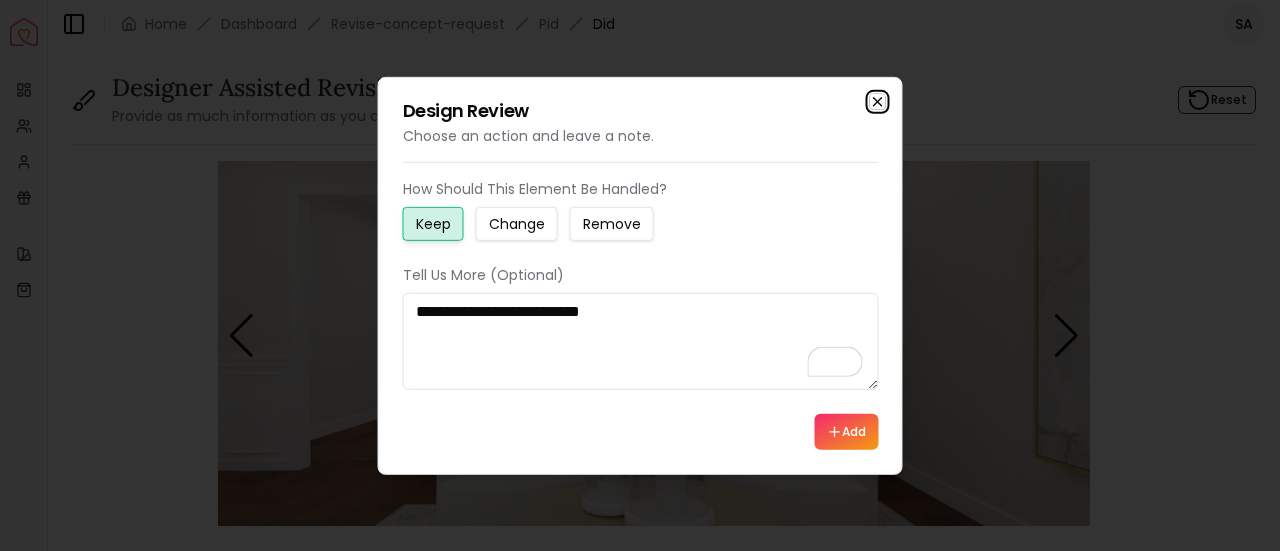 click 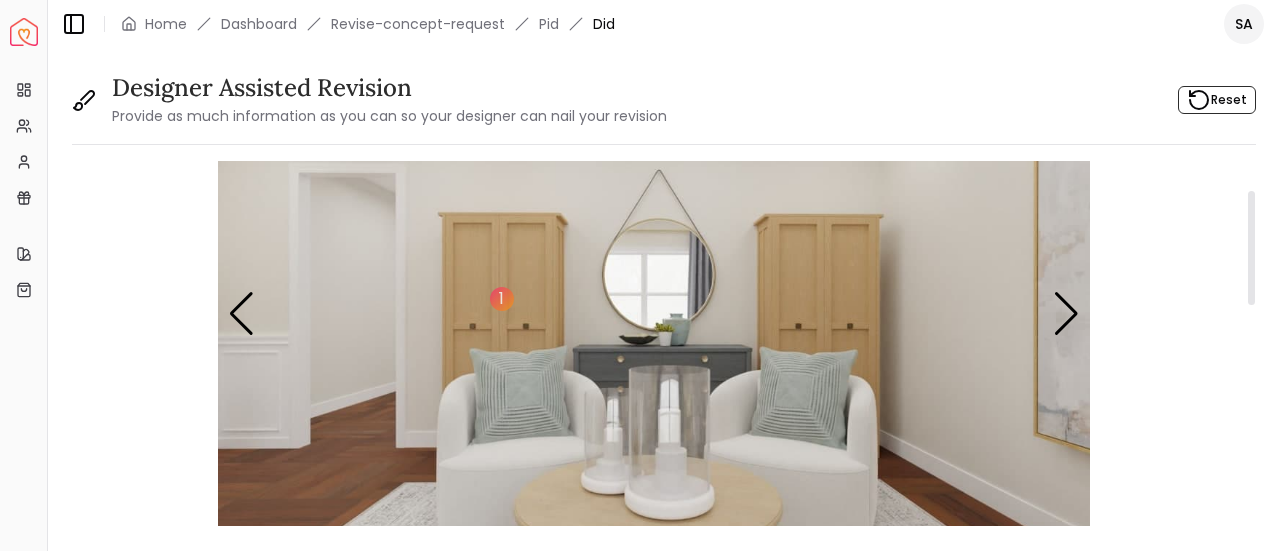 click at bounding box center (654, 313) 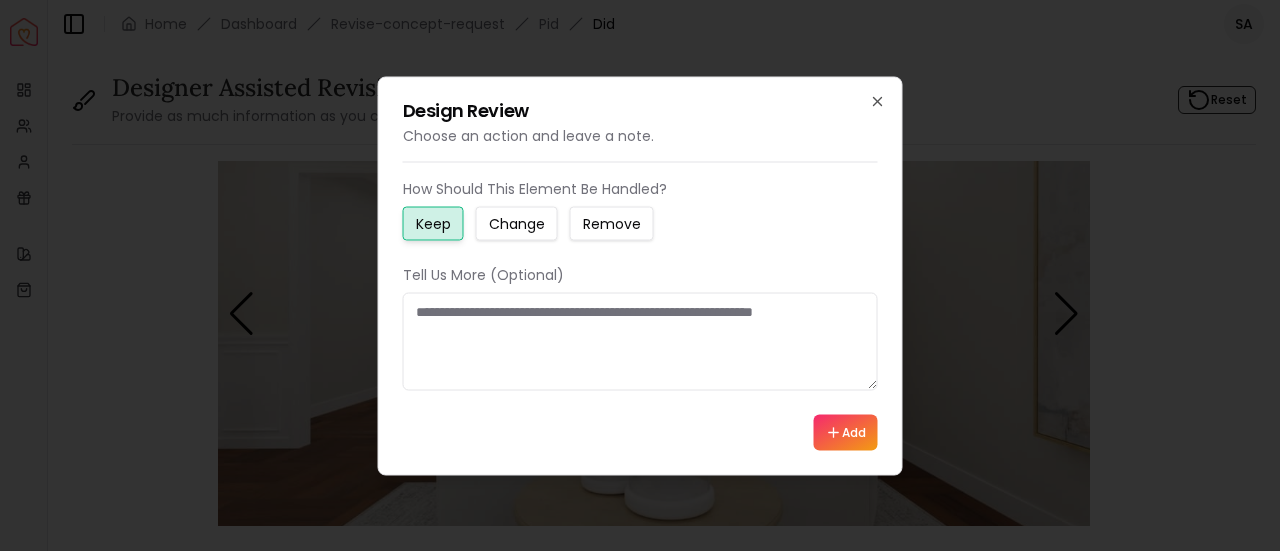 click on "Remove" at bounding box center (612, 223) 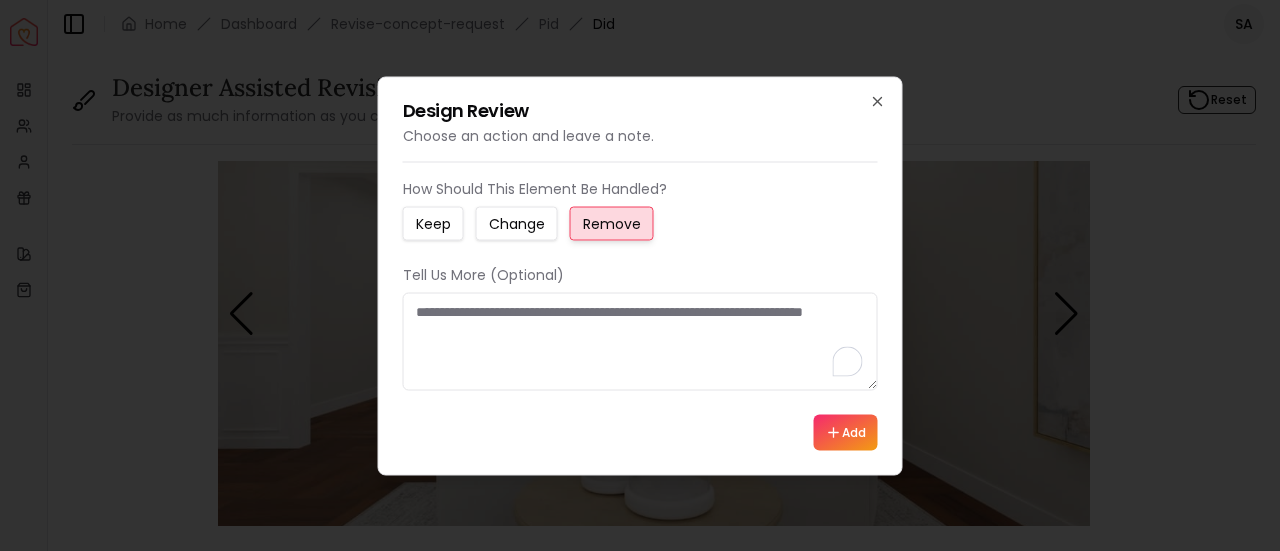 click at bounding box center (640, 341) 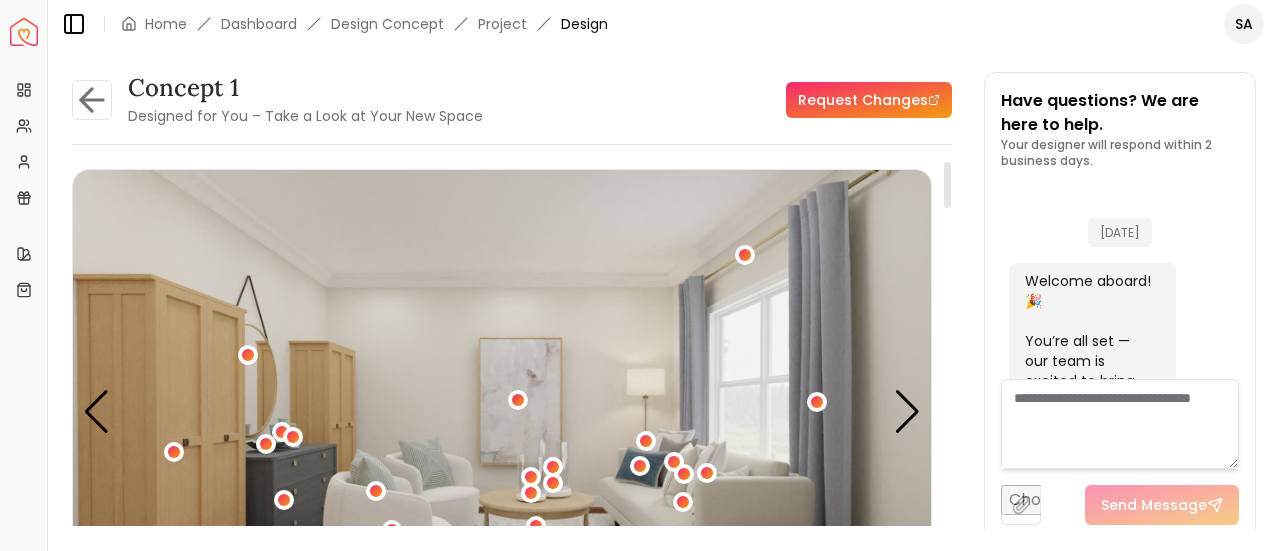 scroll, scrollTop: 0, scrollLeft: 0, axis: both 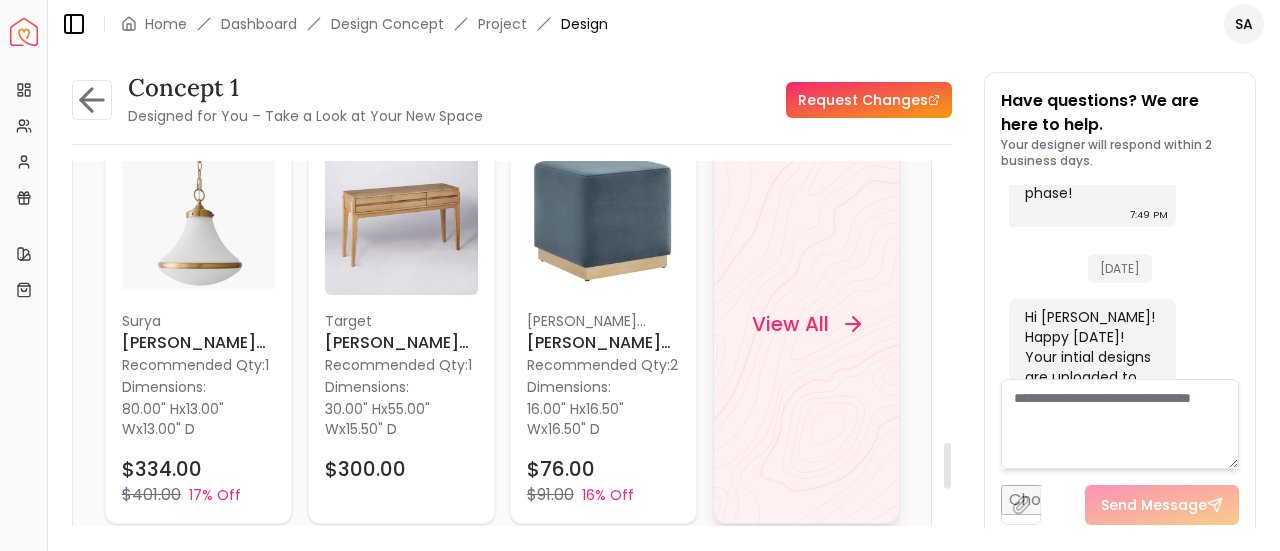 click on "View All" at bounding box center [806, 324] 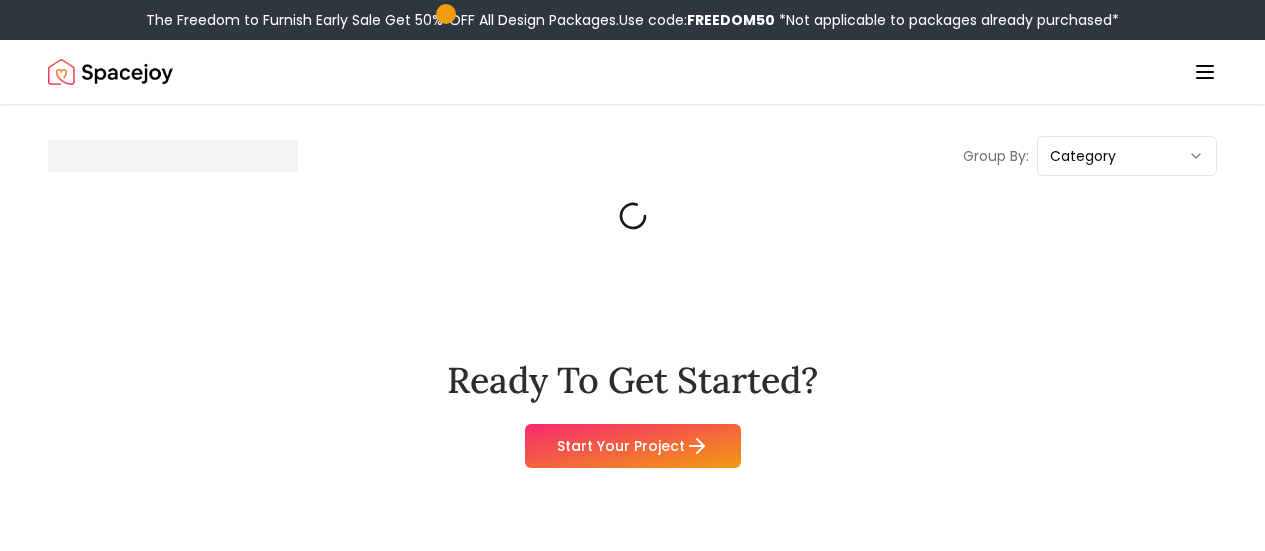 scroll, scrollTop: 0, scrollLeft: 0, axis: both 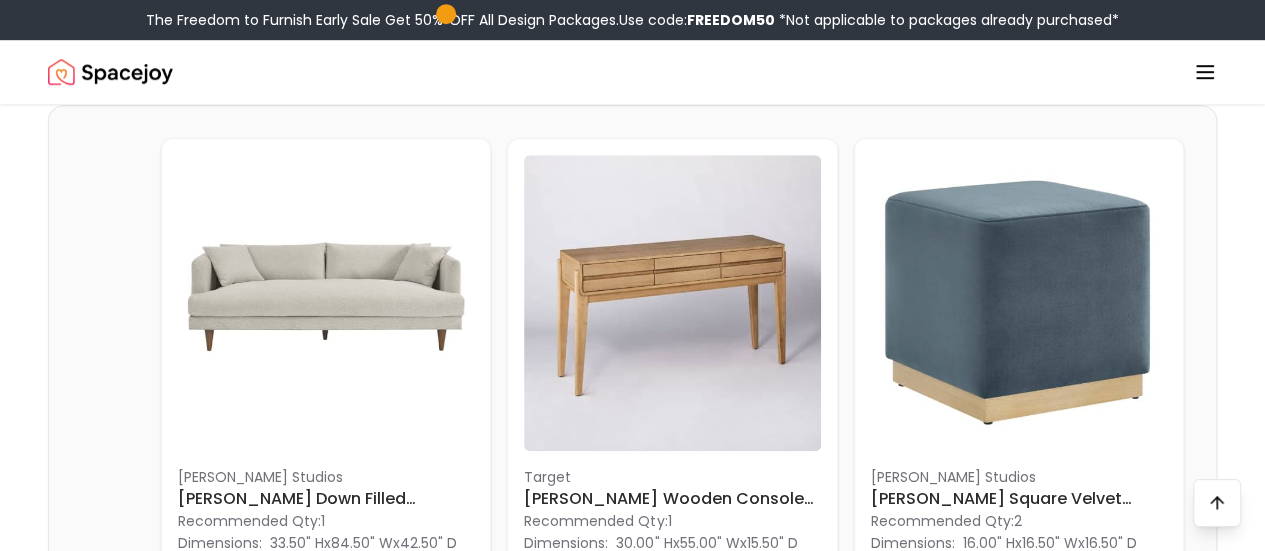 click at bounding box center (326, 797) 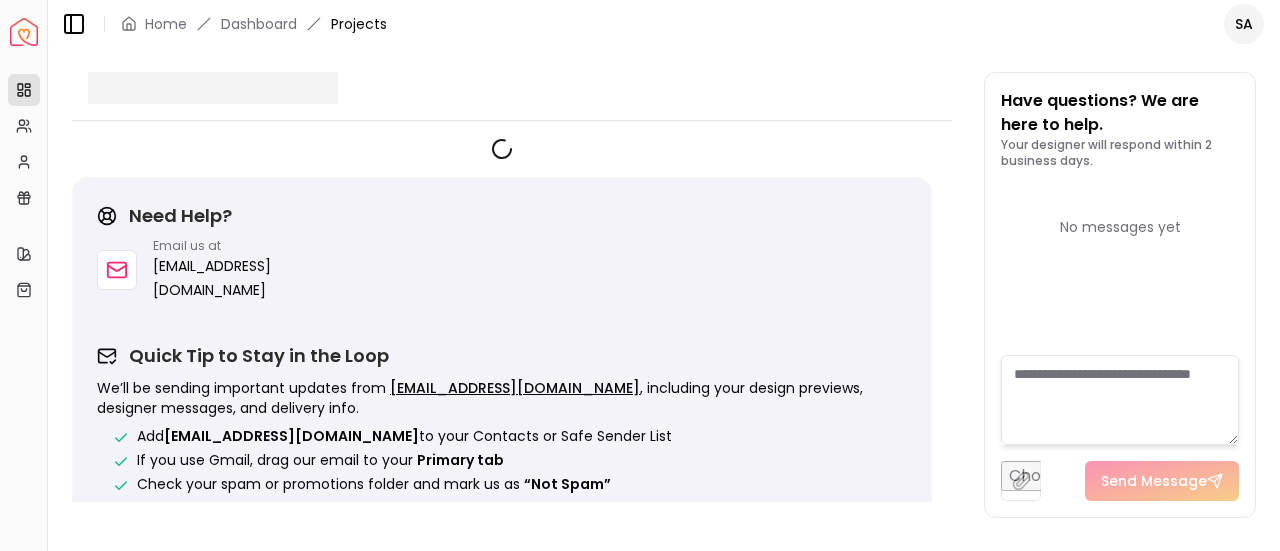scroll, scrollTop: 0, scrollLeft: 0, axis: both 